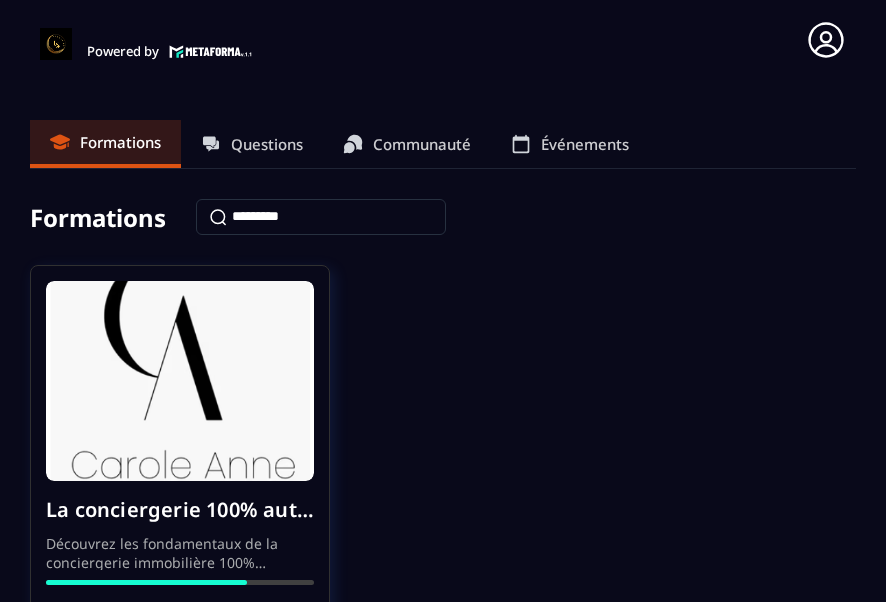 scroll, scrollTop: 0, scrollLeft: 0, axis: both 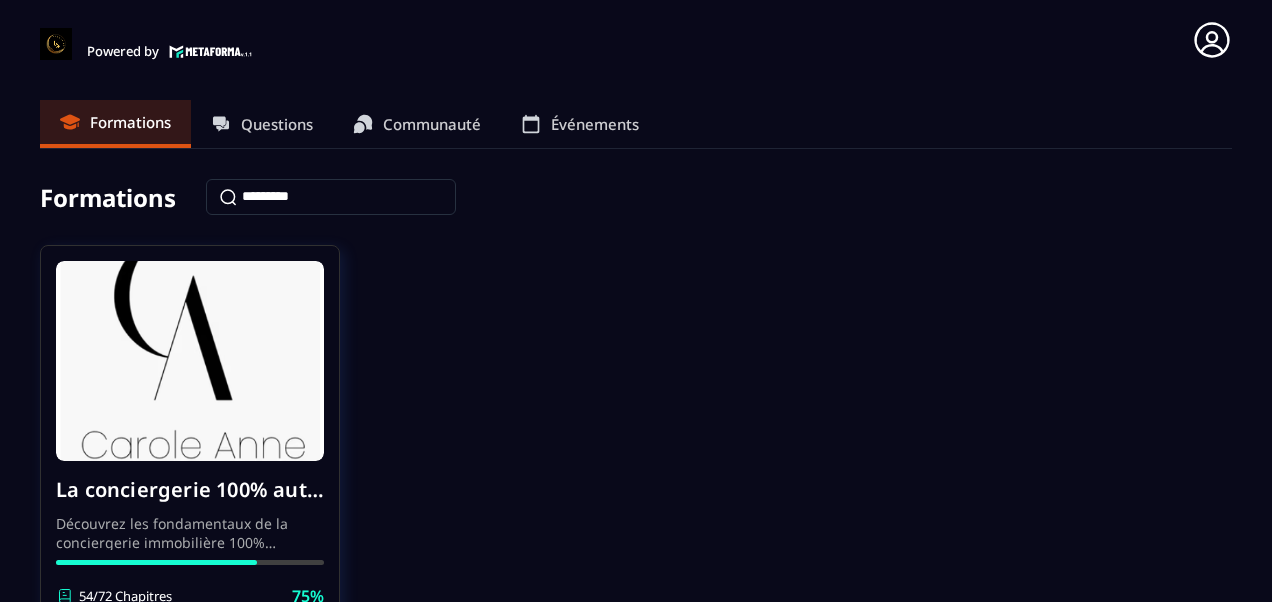 click on "Questions" at bounding box center [277, 124] 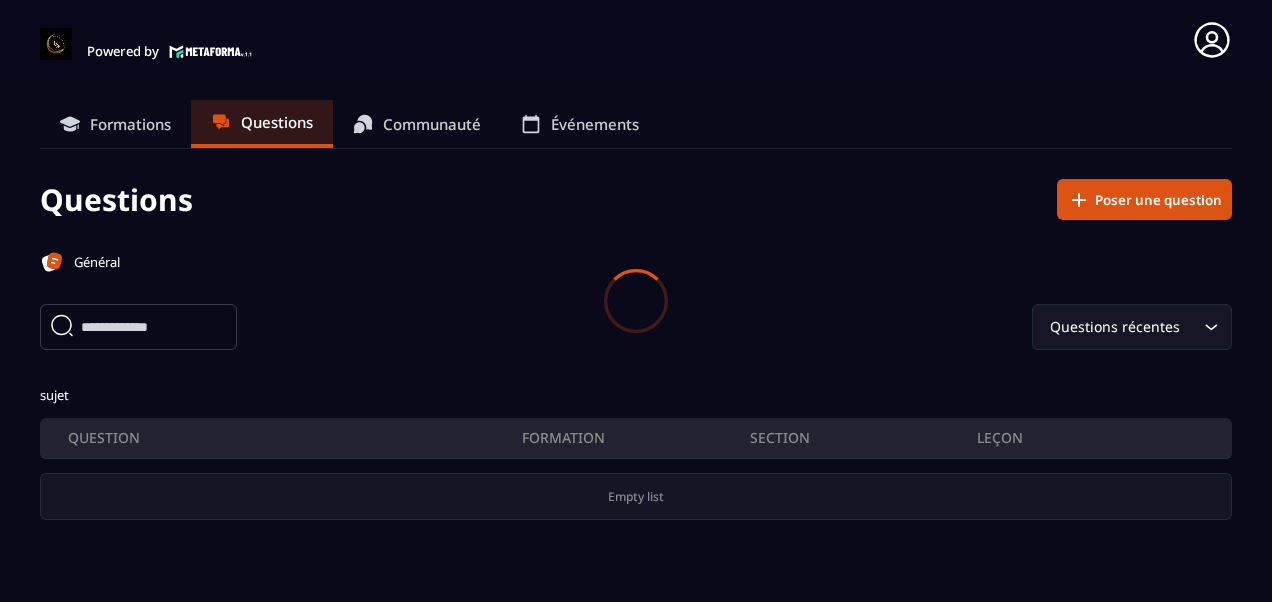 click at bounding box center [636, 301] 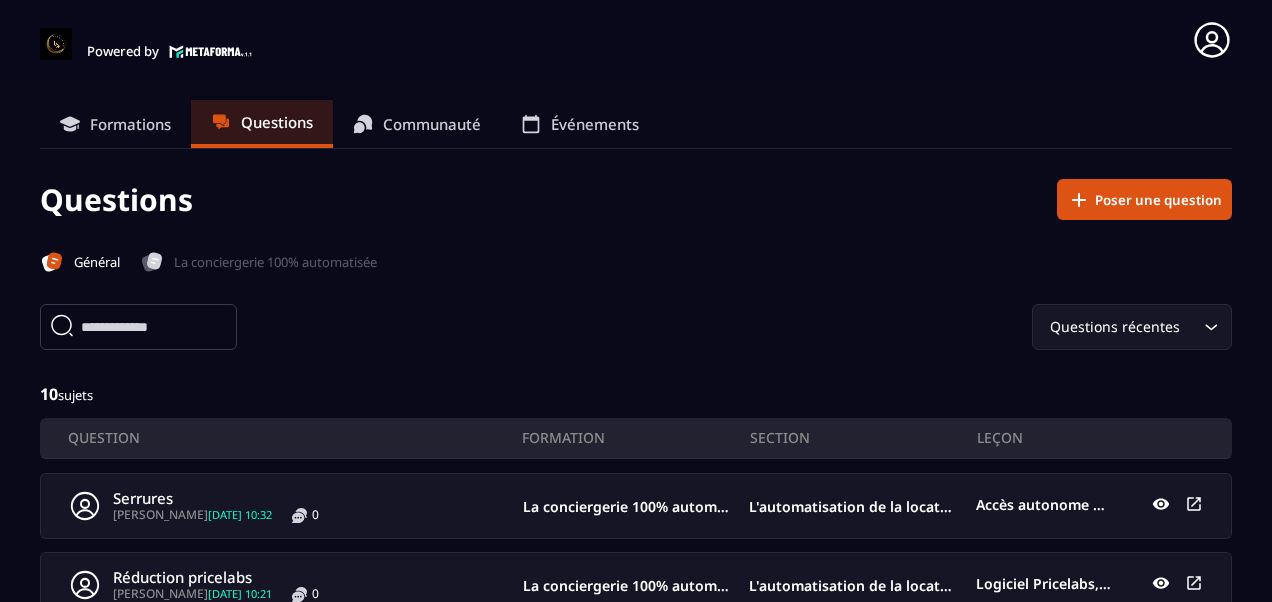 click on "Communauté" at bounding box center [432, 124] 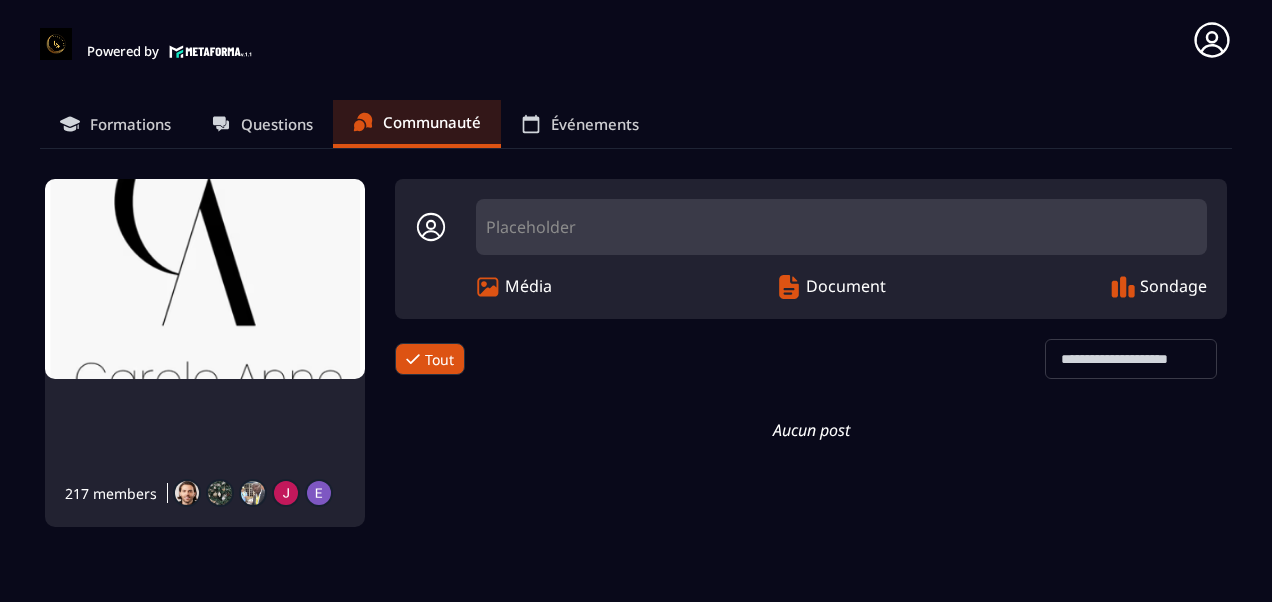 click on "Formations" at bounding box center (130, 124) 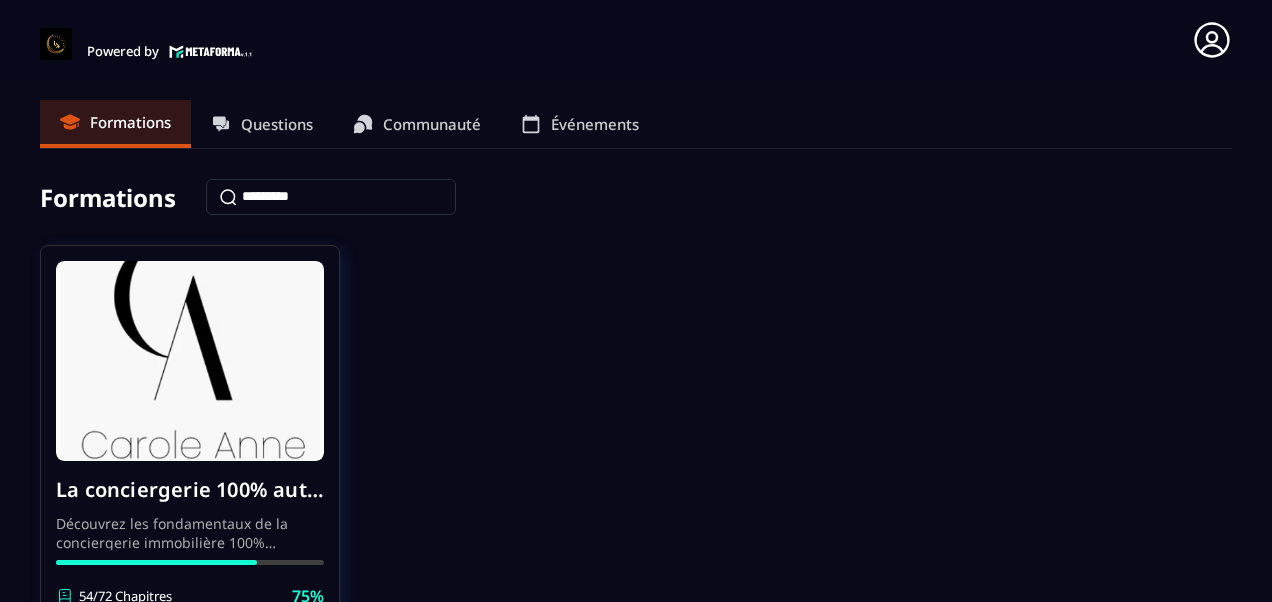 click on "La conciergerie 100% automatisée Découvrez les fondamentaux de la conciergerie immobilière 100% automatisée.
Cette formation est conçue pour vous permettre de lancer et maîtriser votre activité de conciergerie en toute simplicité.
Vous apprendrez :
✅ Les bases essentielles de la conciergerie pour démarrer sereinement.
✅ Les outils incontournables pour gérer vos clients et vos biens de manière efficace.
✅ L'automatisation des tâches répétitives pour gagner un maximum de temps au quotidien.
Objectif : Vous fournir toutes les clés pour créer une activité rentable et automatisée, tout en gardant du temps pour vous. 54/72 Chapitres 75%  Continuer la formation" at bounding box center [636, 495] 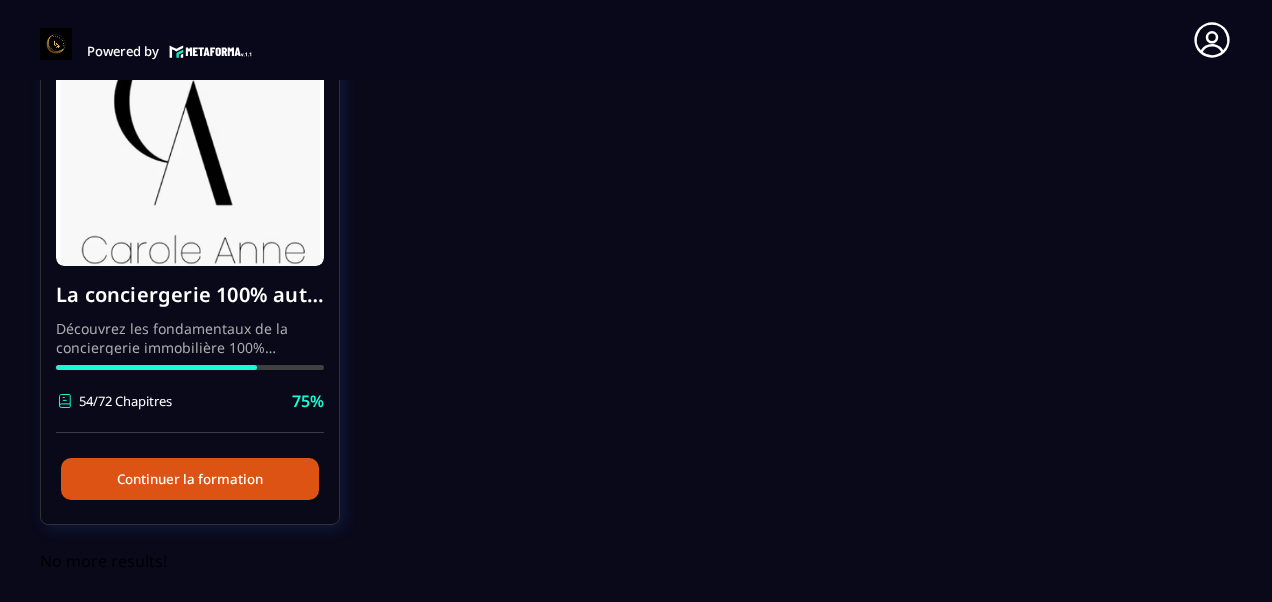 scroll, scrollTop: 202, scrollLeft: 0, axis: vertical 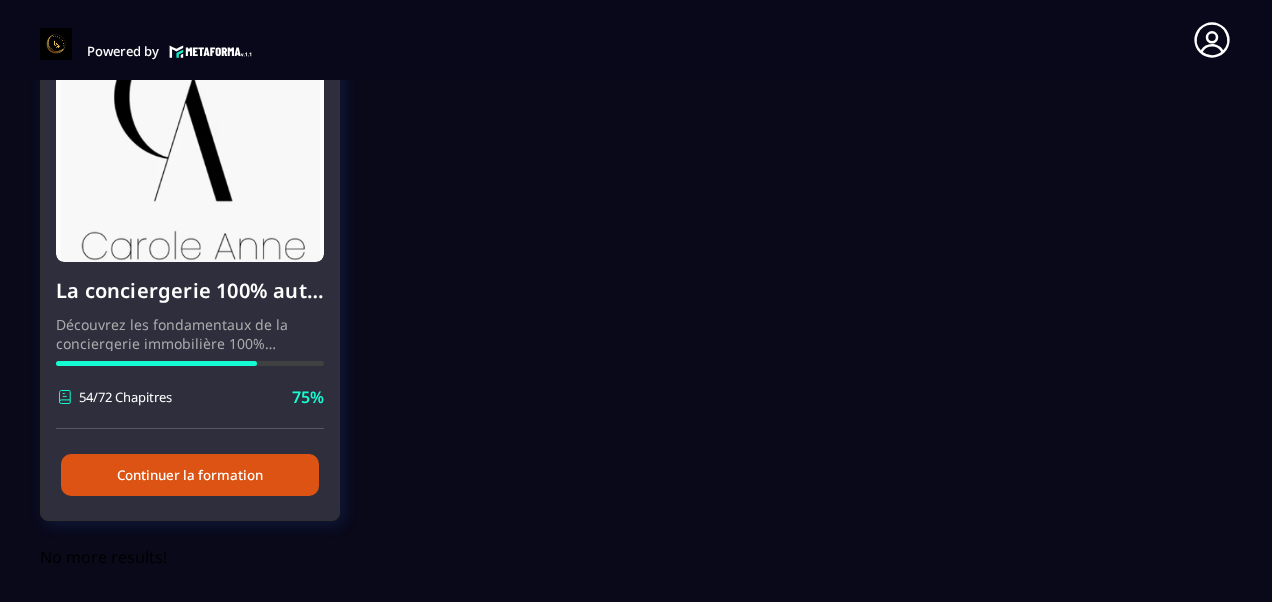 click on "54/72 Chapitres" at bounding box center (125, 397) 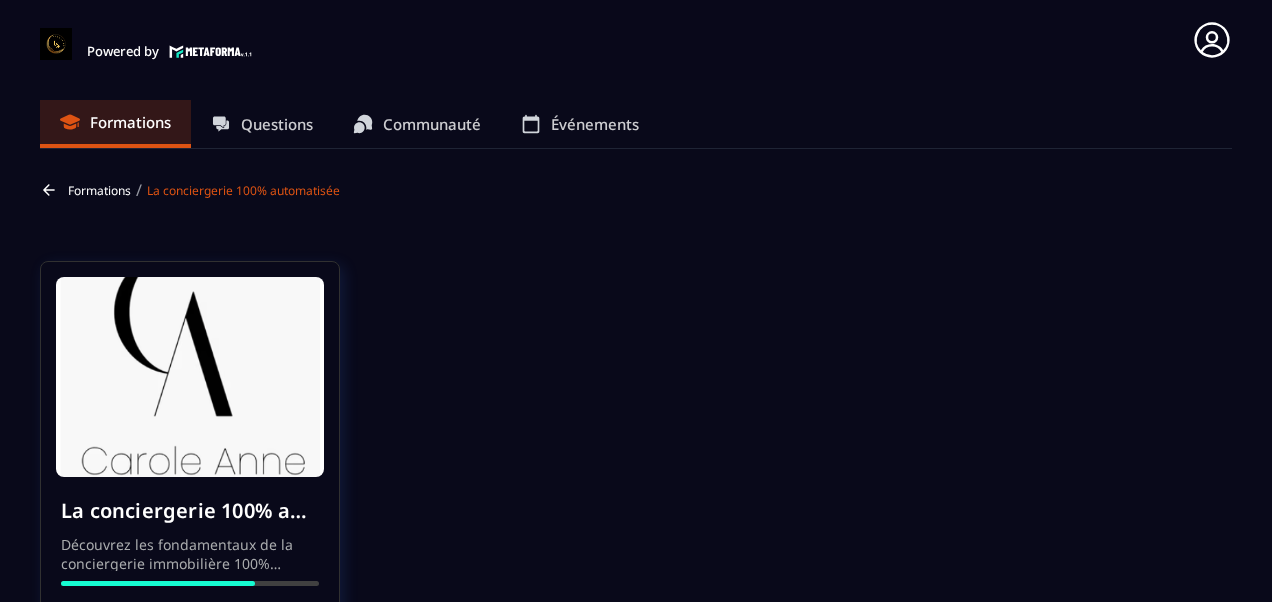 click on "La conciergerie 100% automatisée Découvrez les fondamentaux de la conciergerie immobilière 100% automatisée.
Cette formation est conçue pour vous permettre de lancer et maîtriser votre activité de conciergerie en toute simplicité.
Vous apprendrez :
✅ Les bases essentielles de la conciergerie pour démarrer sereinement.
✅ Les outils incontournables pour gérer vos clients et vos biens de manière efficace.
✅ L'automatisation des tâches répétitives pour gagner un maximum de temps au quotidien.
Objectif : Vous fournir toutes les clés pour créer une activité rentable et automatisée, tout en gardant du temps pour vous. 54/72 Chapitres 75%  Programme du cours 0% Session 1:  Bienvenue au sein de la formation LCA 3 les leçons Vidéo de bienvenue Lire Vidéo de présentation Lire Mindset Entrepreneur Lire 0% Session 2:  Votre conciergerie de A à Z 2 les leçons Votre conciergerie de A à Z Lire Quels types de biens cibler Lire 0% Session 3:  Etude de marché 4 les leçons Lire Lire Lire" at bounding box center [636, 3604] 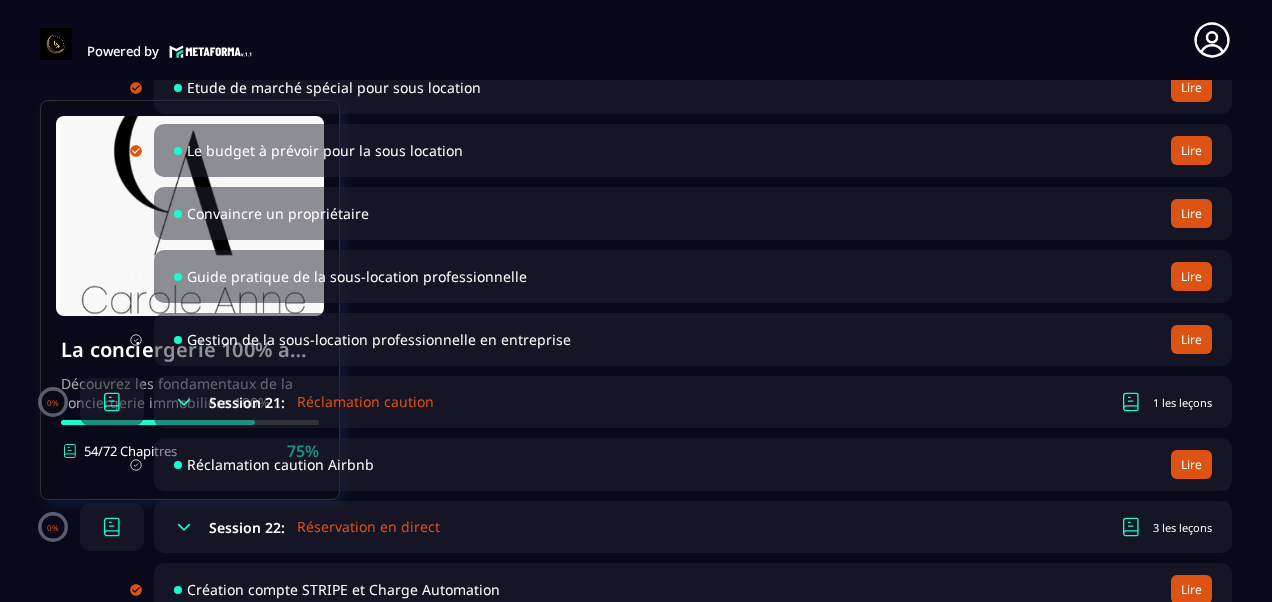 scroll, scrollTop: 5320, scrollLeft: 0, axis: vertical 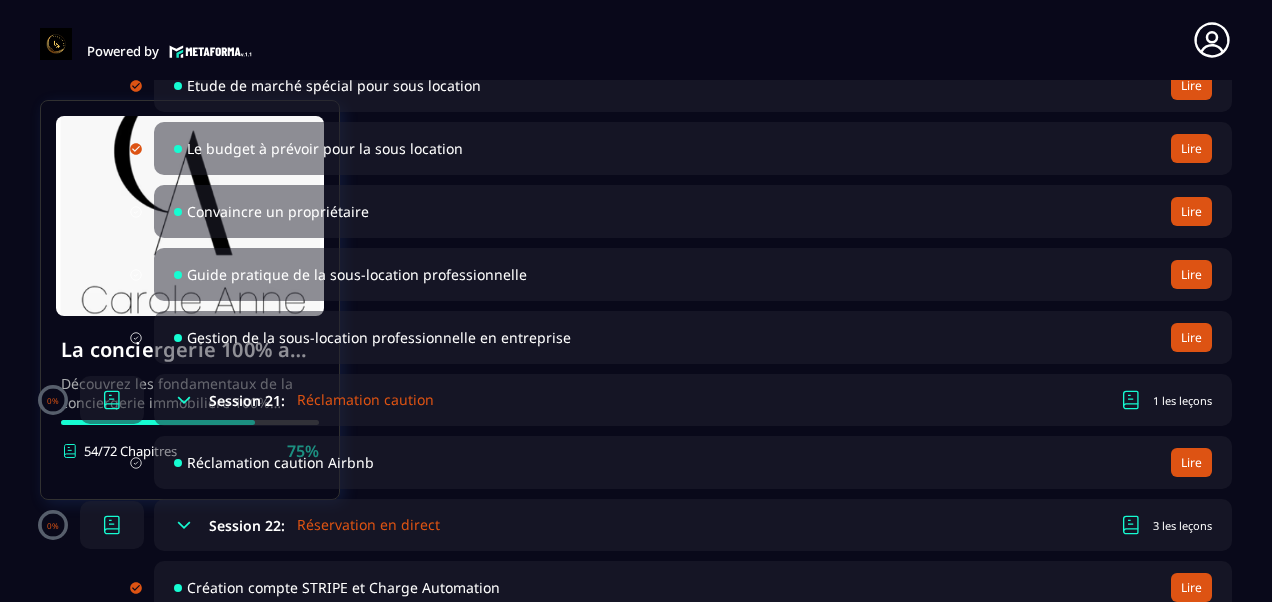 click on "Création compte STRIPE et Charge Automation" at bounding box center (343, 587) 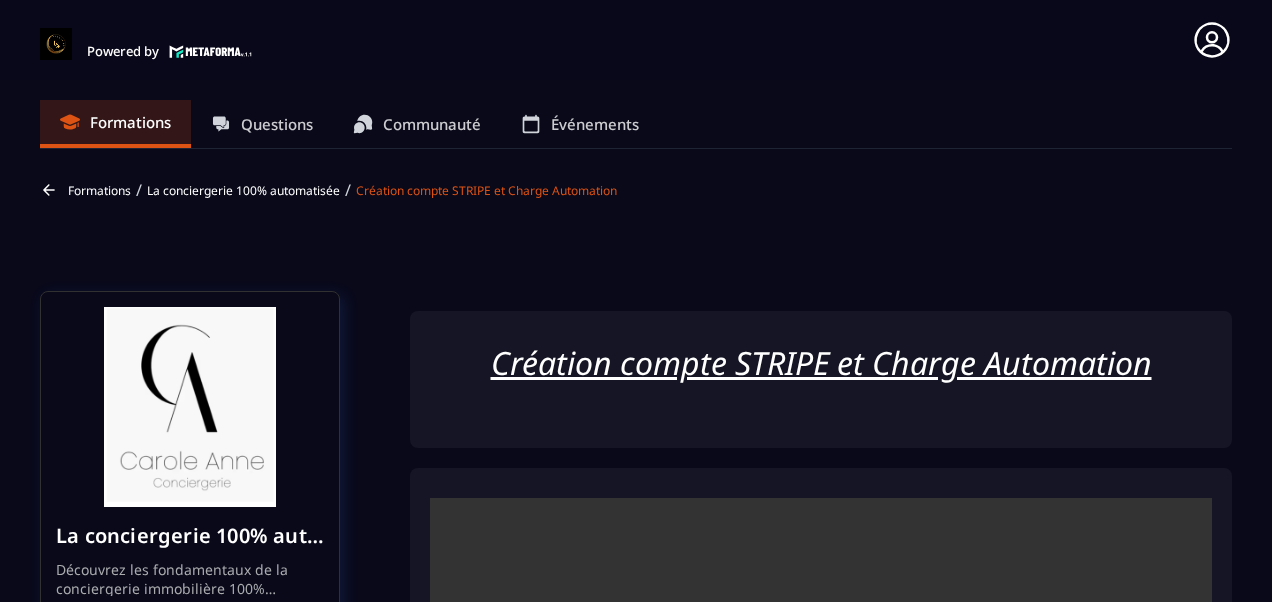 scroll, scrollTop: 34, scrollLeft: 0, axis: vertical 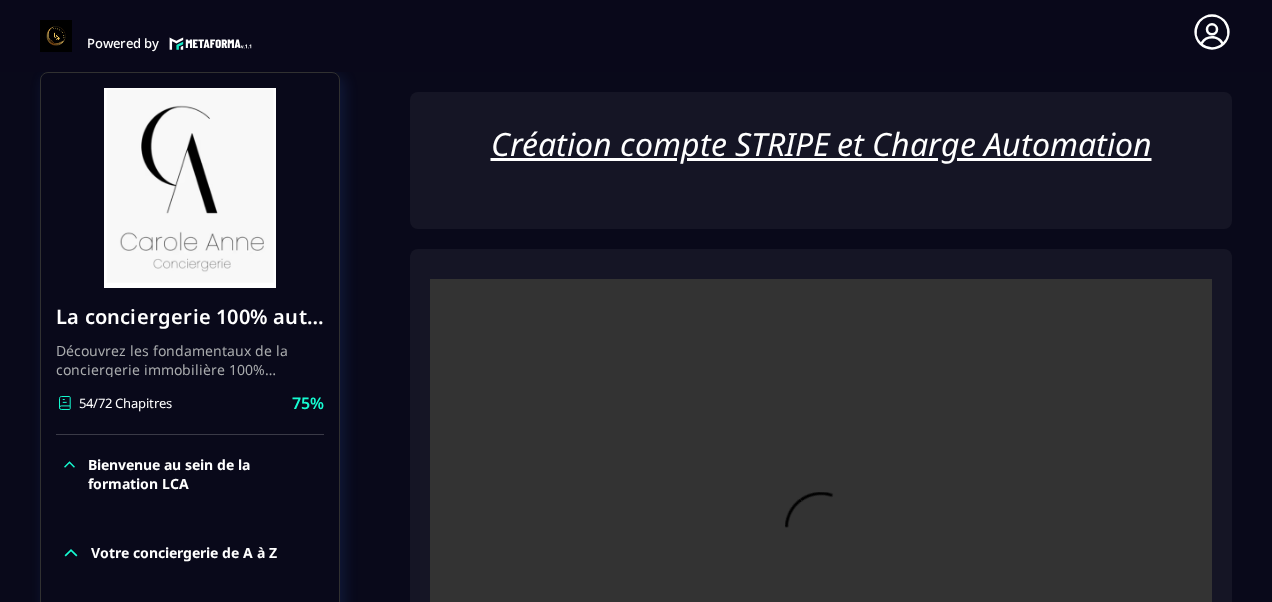 click on "Formations Questions Communauté Événements Formations / La conciergerie 100% automatisée / Création compte STRIPE et Charge Automation La conciergerie 100% automatisée Découvrez les fondamentaux de la conciergerie immobilière 100% automatisée.
Cette formation est conçue pour vous permettre de lancer et maîtriser votre activité de conciergerie en toute simplicité.
Vous apprendrez :
✅ Les bases essentielles de la conciergerie pour démarrer sereinement.
✅ Les outils incontournables pour gérer vos clients et vos biens de manière efficace.
✅ L'automatisation des tâches répétitives pour gagner un maximum de temps au quotidien.
Objectif : Vous fournir toutes les clés pour créer une activité rentable et automatisée, tout en gardant du temps pour vous. 54/72 Chapitres 75%  Bienvenue au sein de la formation LCA Votre conciergerie de A à Z Etude de marché Création de logo Votre site internet Création du forfait idéal pour les propriétaires Création de votre société 75%" 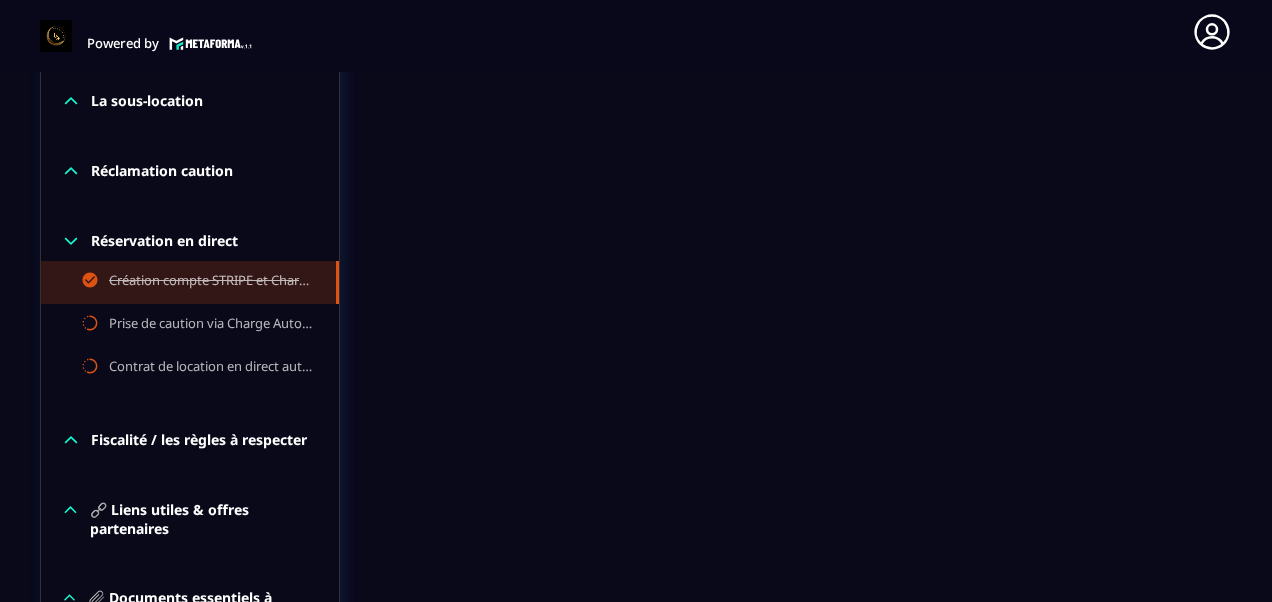 scroll, scrollTop: 2051, scrollLeft: 0, axis: vertical 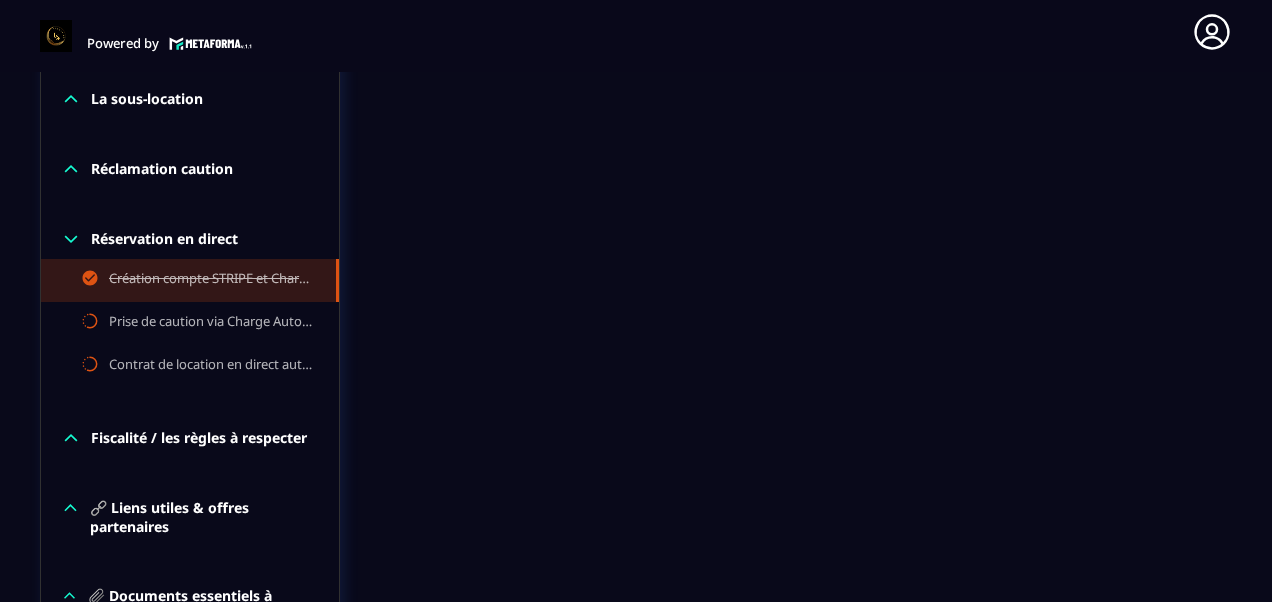 click on "Réclamation caution" at bounding box center (162, 169) 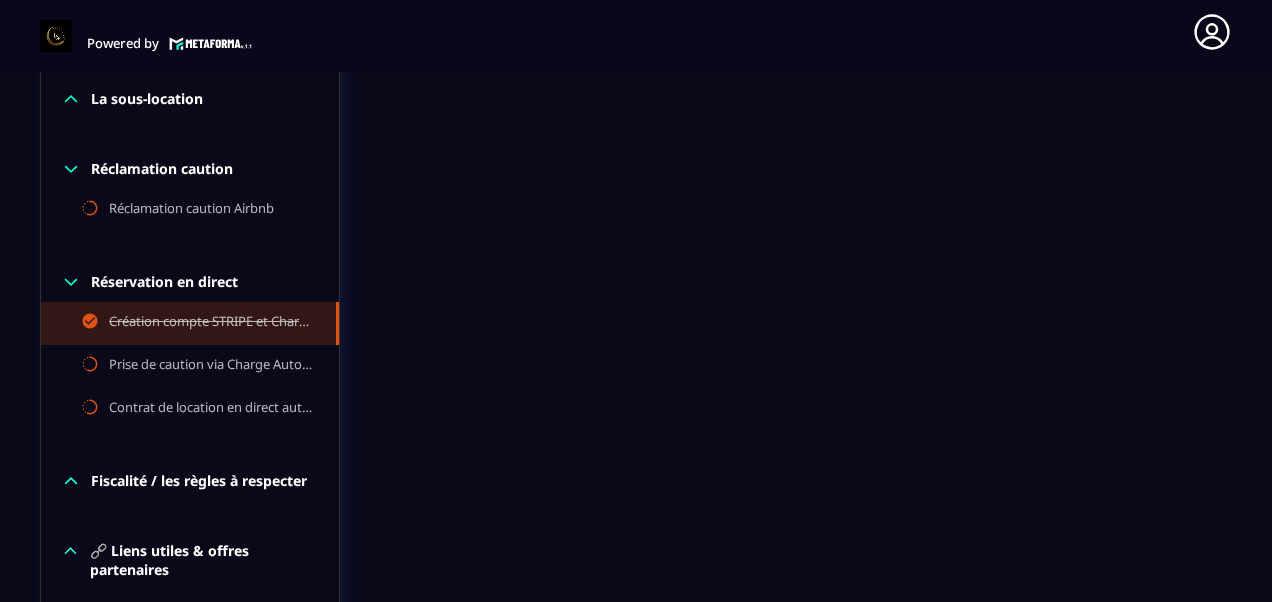 click on "La sous-location" at bounding box center (147, 99) 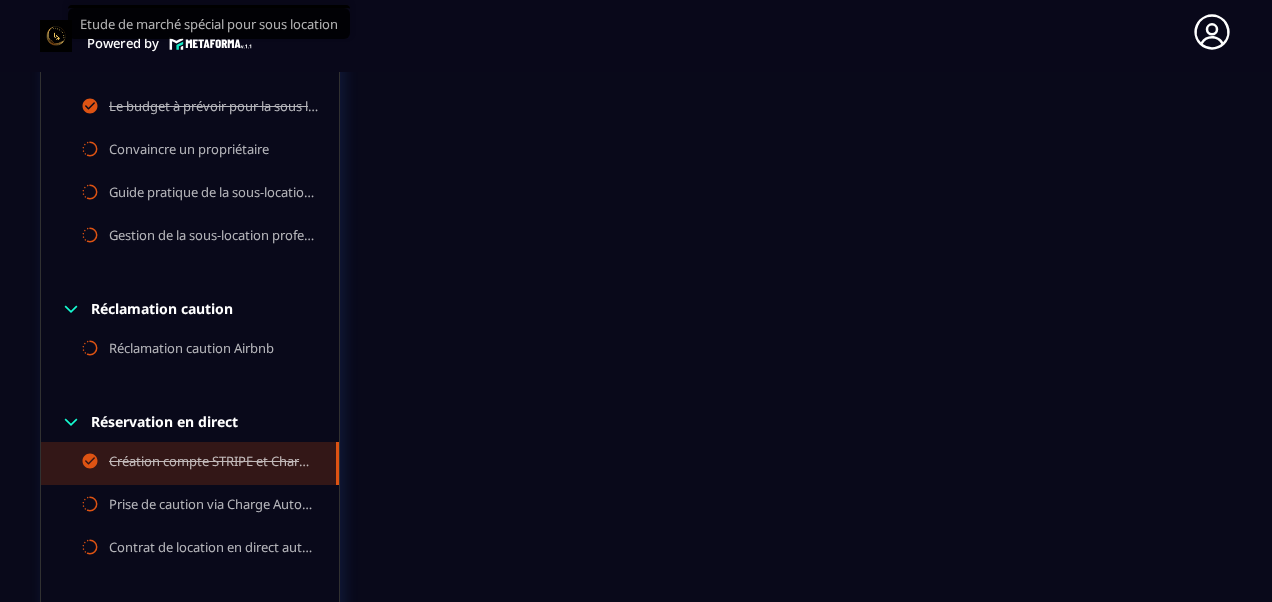 scroll, scrollTop: 2131, scrollLeft: 0, axis: vertical 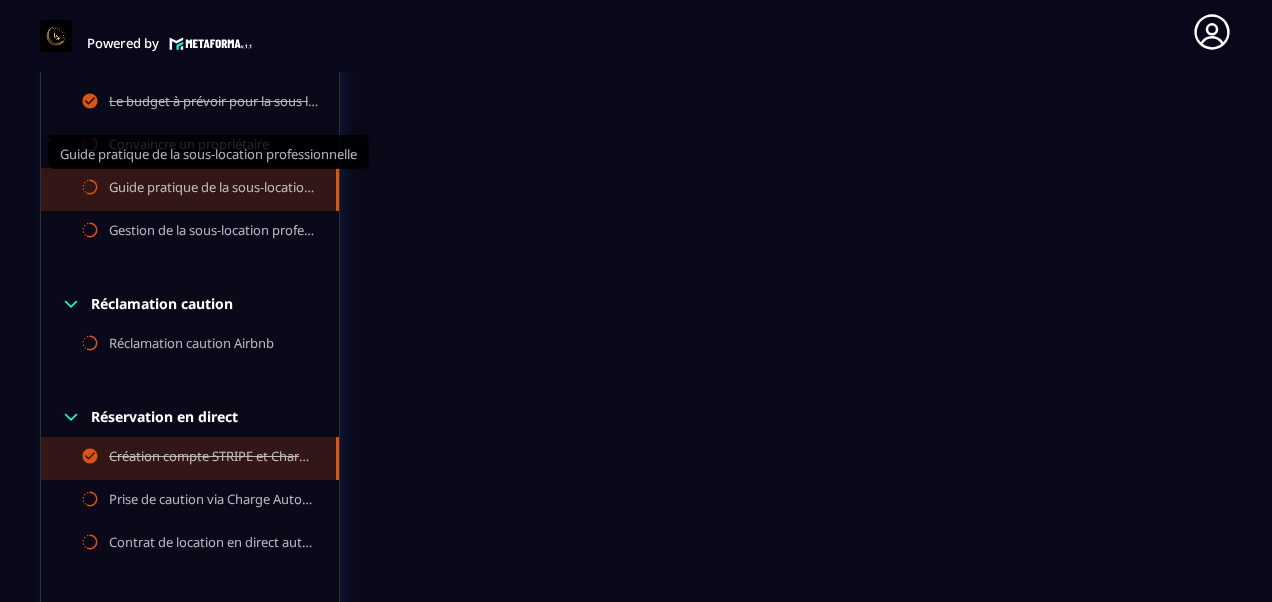 click on "Guide pratique de la sous-location professionnelle" at bounding box center [212, 189] 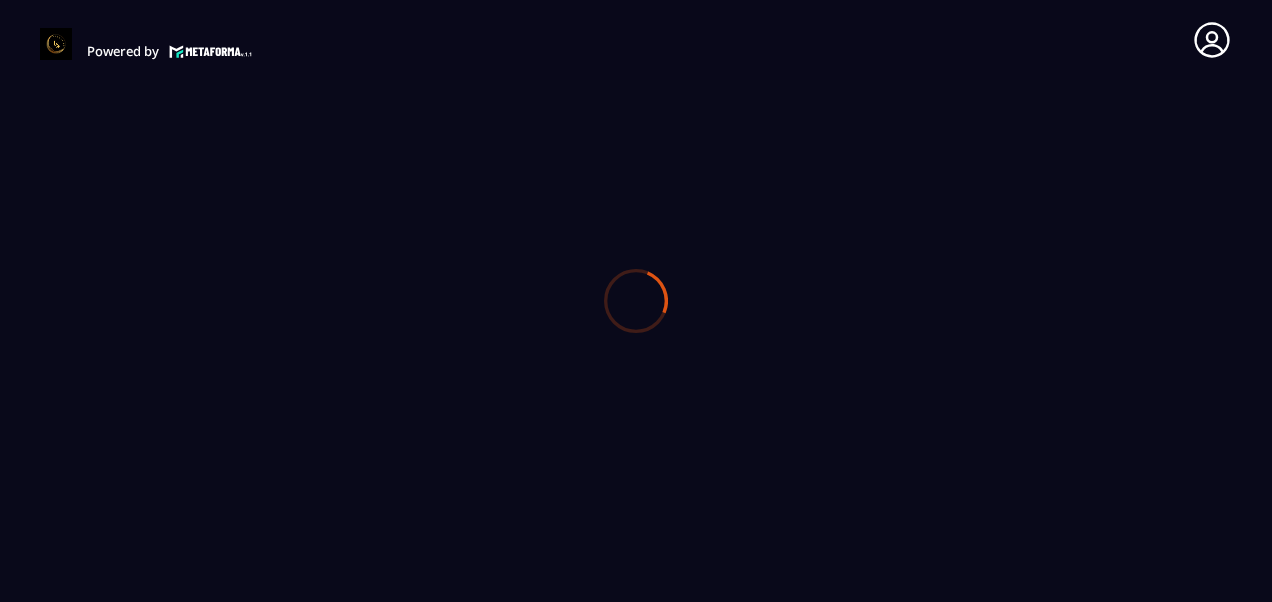 scroll, scrollTop: 0, scrollLeft: 0, axis: both 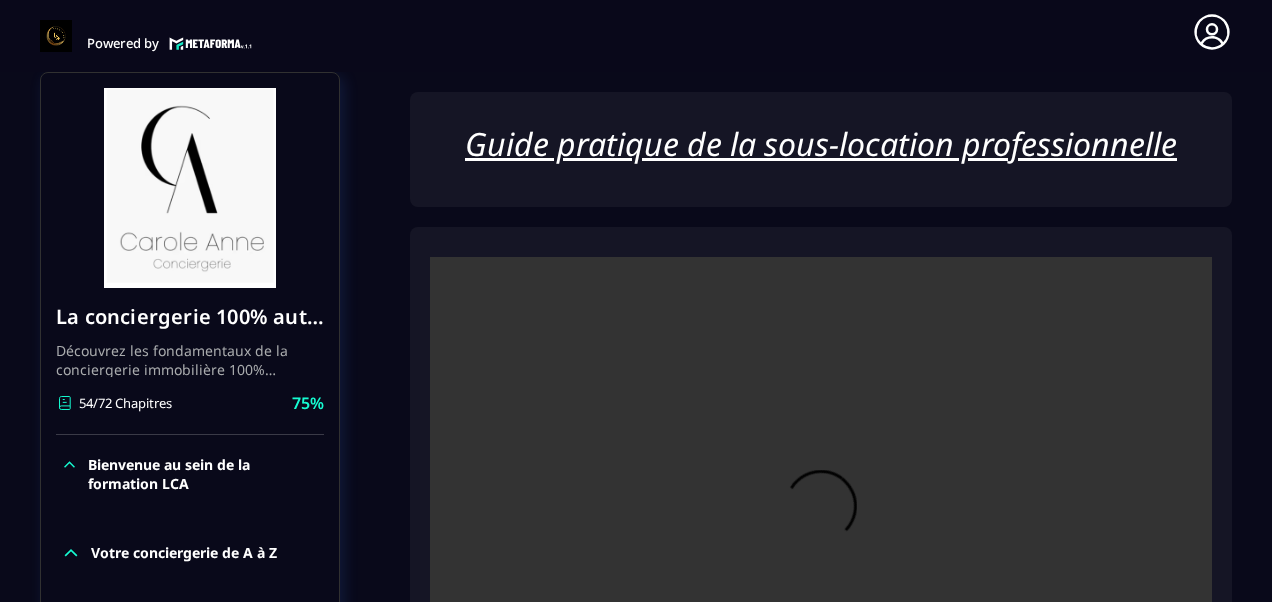 click on "Formations Questions Communauté Événements Formations / La conciergerie 100% automatisée / Guide pratique de la sous-location professionnelle La conciergerie 100% automatisée Découvrez les fondamentaux de la conciergerie immobilière 100% automatisée.
Cette formation est conçue pour vous permettre de lancer et maîtriser votre activité de conciergerie en toute simplicité.
Vous apprendrez :
✅ Les bases essentielles de la conciergerie pour démarrer sereinement.
✅ Les outils incontournables pour gérer vos clients et vos biens de manière efficace.
✅ L'automatisation des tâches répétitives pour gagner un maximum de temps au quotidien.
Objectif : Vous fournir toutes les clés pour créer une activité rentable et automatisée, tout en gardant du temps pour vous. 54/72 Chapitres 75%  Bienvenue au sein de la formation LCA Votre conciergerie de A à Z Etude de marché Création de logo Votre site internet Création du forfait idéal pour les propriétaires Création de votre société" 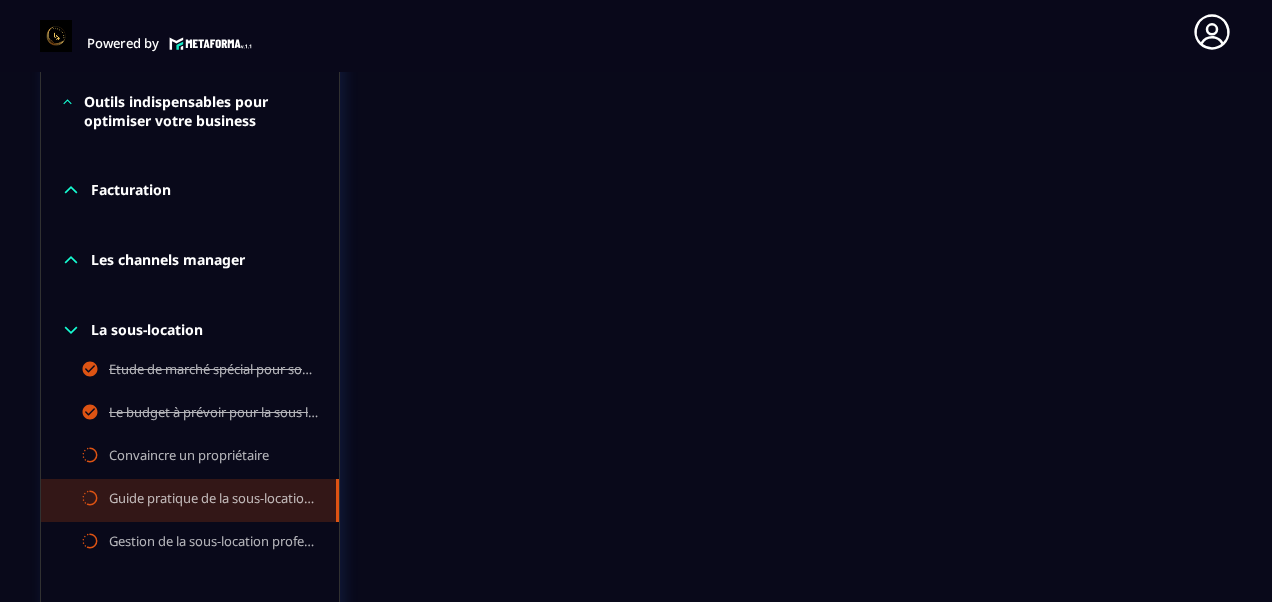 scroll, scrollTop: 1891, scrollLeft: 0, axis: vertical 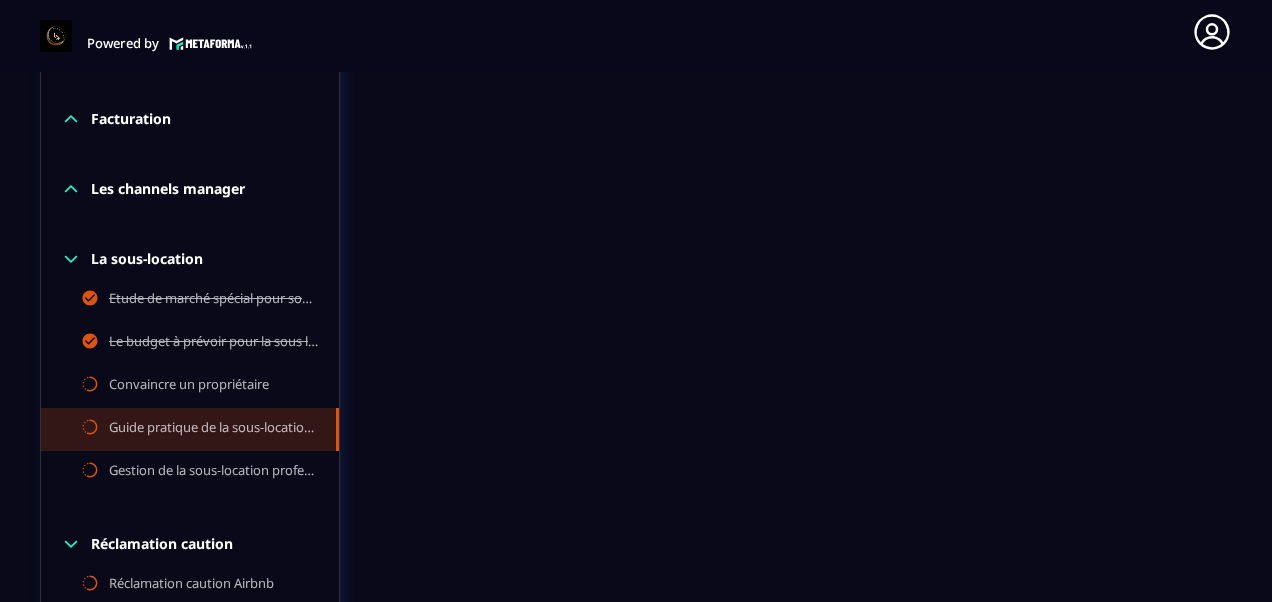 click on "Réclamation caution" at bounding box center (162, 544) 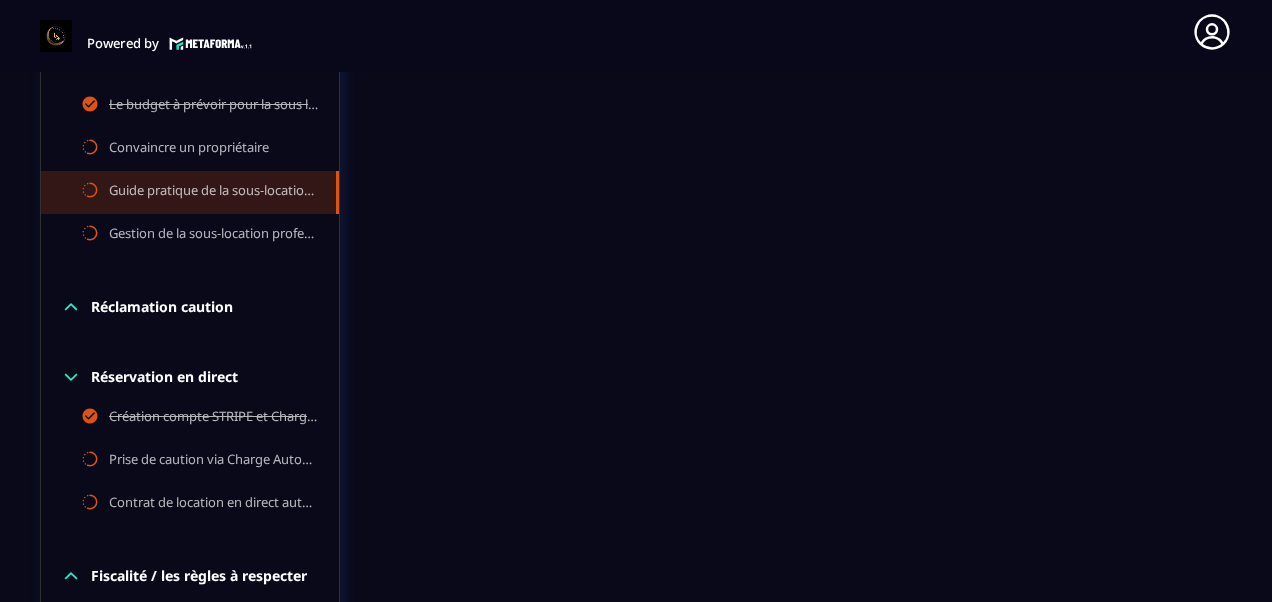 scroll, scrollTop: 2131, scrollLeft: 0, axis: vertical 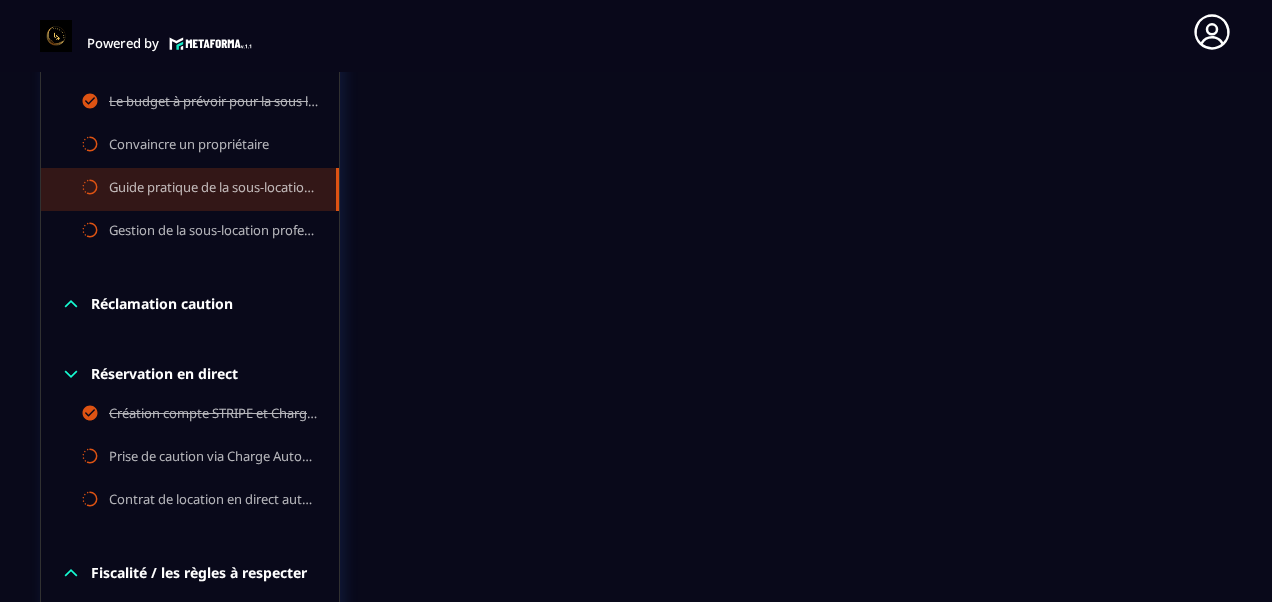 click on "Réclamation caution" 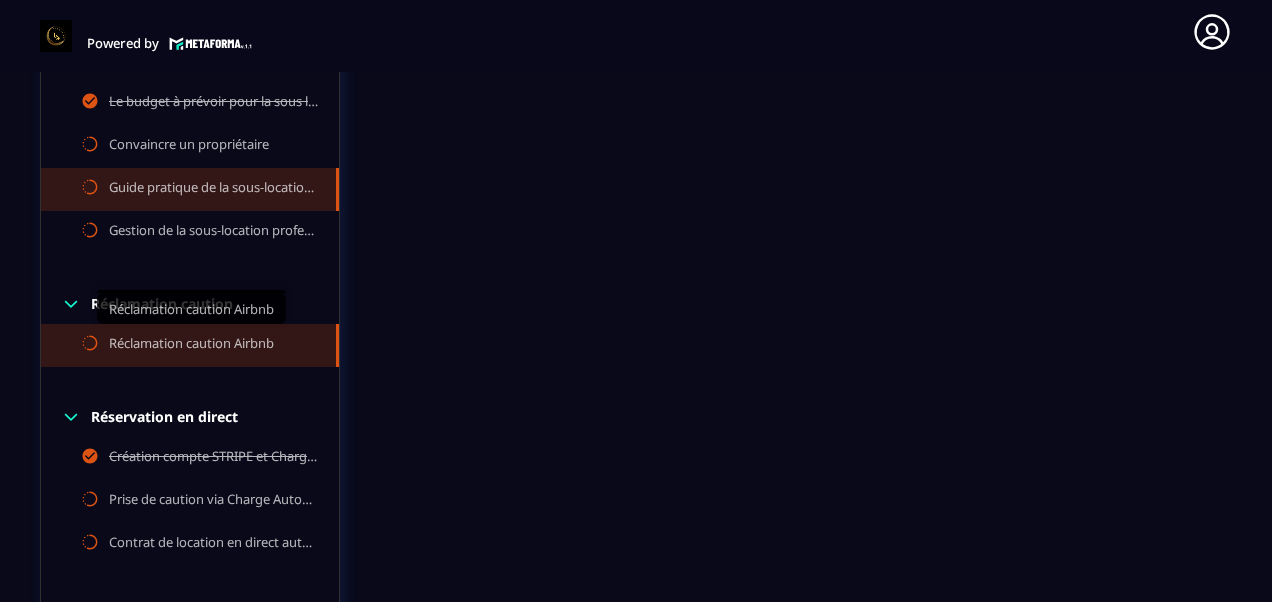 click on "Réclamation caution Airbnb" at bounding box center (191, 345) 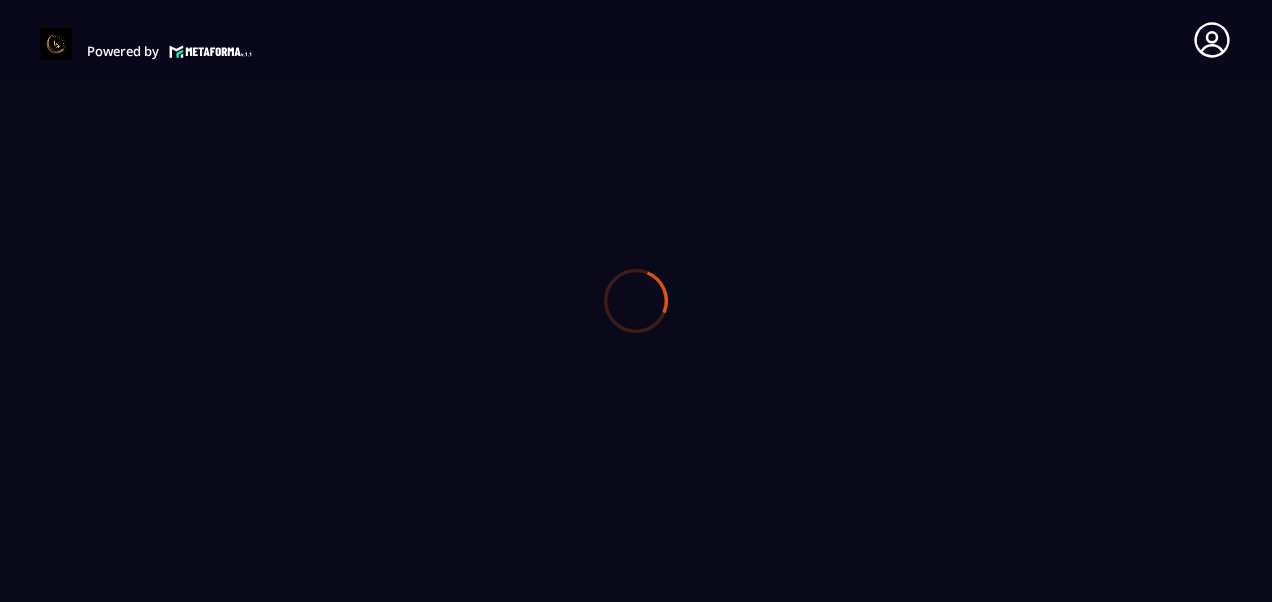 scroll, scrollTop: 0, scrollLeft: 0, axis: both 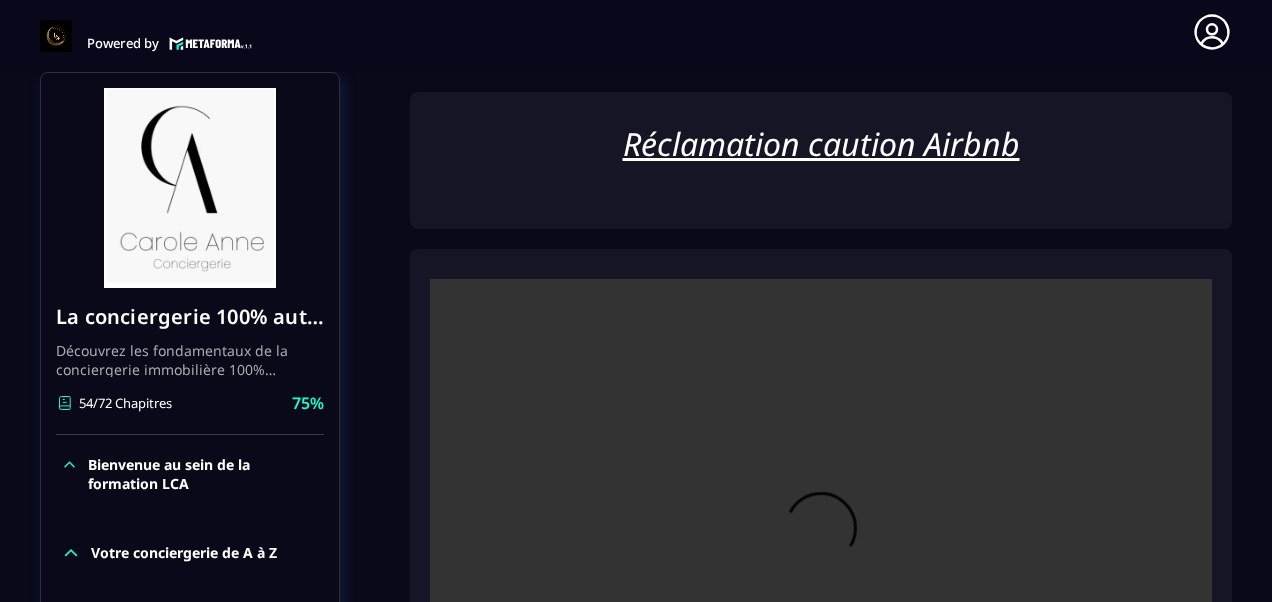 click on "Formations Questions Communauté Événements Formations / La conciergerie 100% automatisée / Réclamation caution Airbnb La conciergerie 100% automatisée Découvrez les fondamentaux de la conciergerie immobilière 100% automatisée.
Cette formation est conçue pour vous permettre de lancer et maîtriser votre activité de conciergerie en toute simplicité.
Vous apprendrez :
✅ Les bases essentielles de la conciergerie pour démarrer sereinement.
✅ Les outils incontournables pour gérer vos clients et vos biens de manière efficace.
✅ L'automatisation des tâches répétitives pour gagner un maximum de temps au quotidien.
Objectif : Vous fournir toutes les clés pour créer une activité rentable et automatisée, tout en gardant du temps pour vous. 54/72 Chapitres 75%  Bienvenue au sein de la formation LCA Votre conciergerie de A à Z Etude de marché Création de logo Votre site internet Création du forfait idéal pour les propriétaires Création de votre société Logement haut de gamme 2" 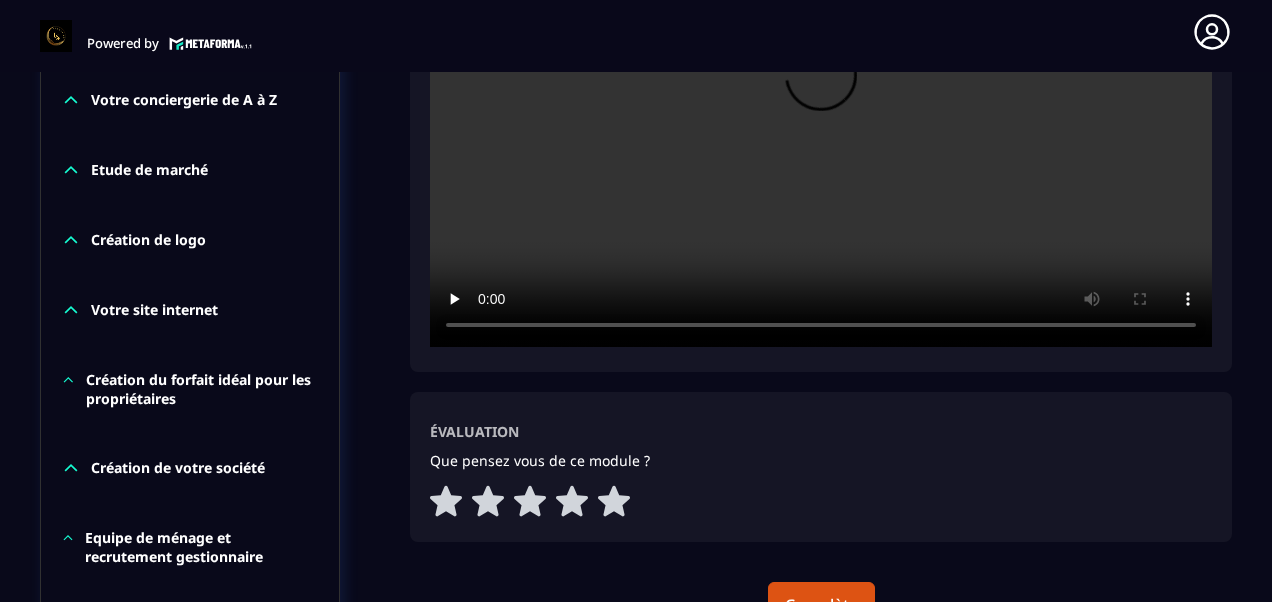 scroll, scrollTop: 531, scrollLeft: 0, axis: vertical 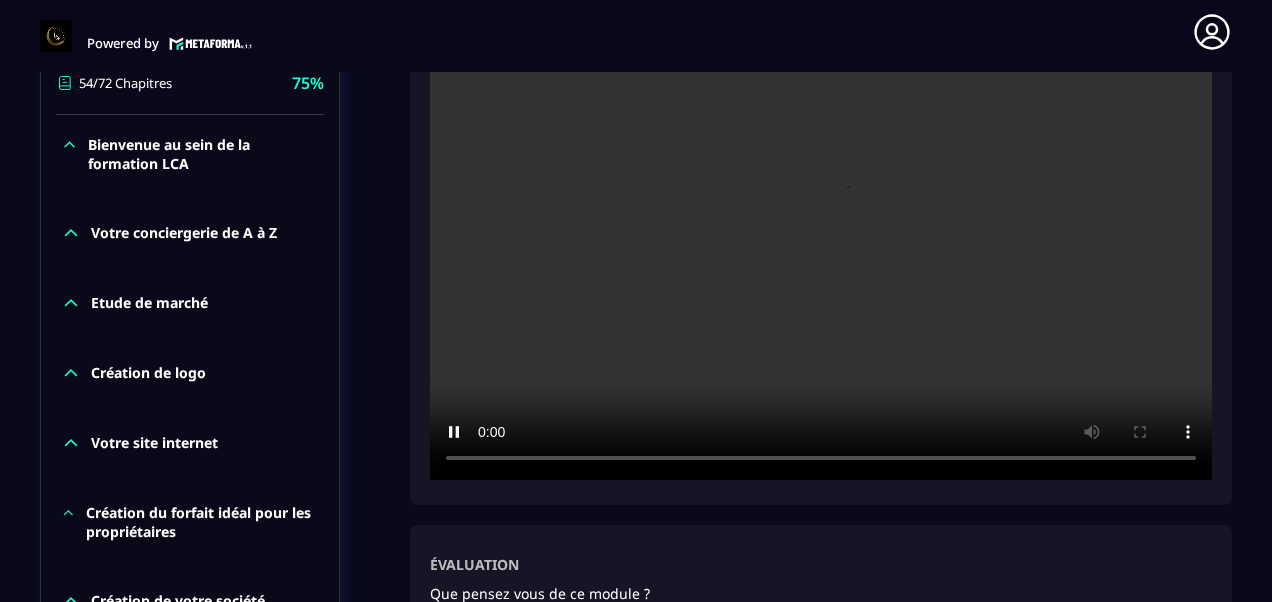 type 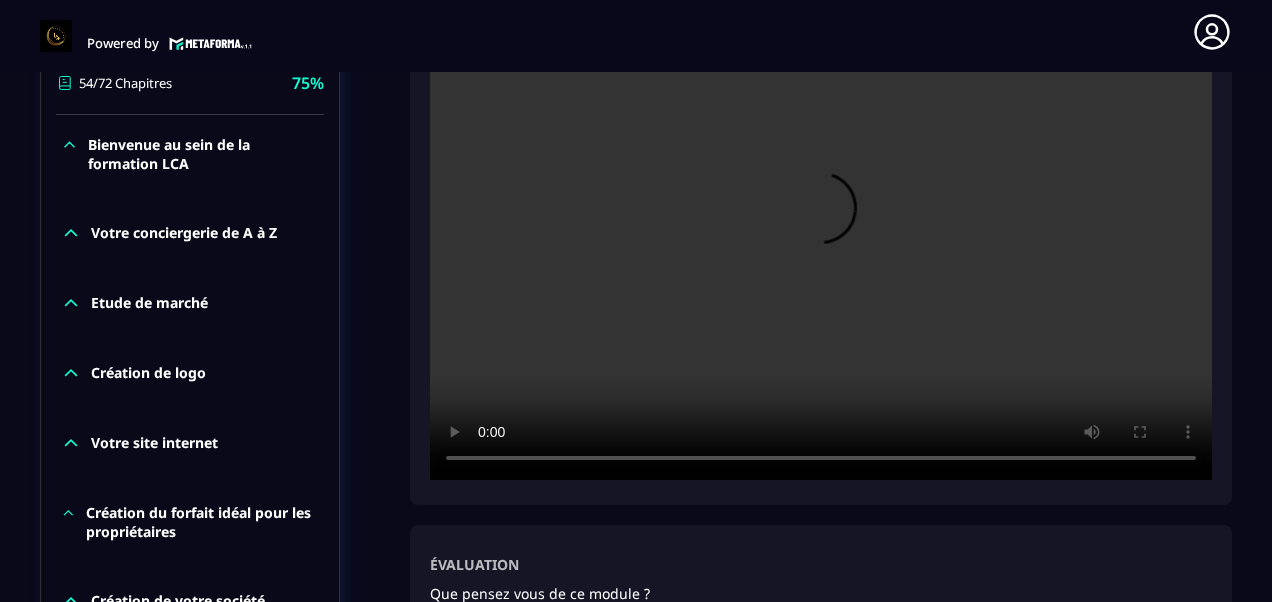 click on "La conciergerie 100% automatisée Découvrez les fondamentaux de la conciergerie immobilière 100% automatisée.
Cette formation est conçue pour vous permettre de lancer et maîtriser votre activité de conciergerie en toute simplicité.
Vous apprendrez :
✅ Les bases essentielles de la conciergerie pour démarrer sereinement.
✅ Les outils incontournables pour gérer vos clients et vos biens de manière efficace.
✅ L'automatisation des tâches répétitives pour gagner un maximum de temps au quotidien.
Objectif : Vous fournir toutes les clés pour créer une activité rentable et automatisée, tout en gardant du temps pour vous. 54/72 Chapitres 75%  Bienvenue au sein de la formation LCA Votre conciergerie de A à Z Etude de marché Création de logo Votre site internet Création du forfait idéal pour les propriétaires Création de votre société Equipe de ménage et recrutement gestionnaire Travailler avec des indépendants - les obligations Logement haut de gamme Les 9 lois du Commercial 2" at bounding box center (636, 1140) 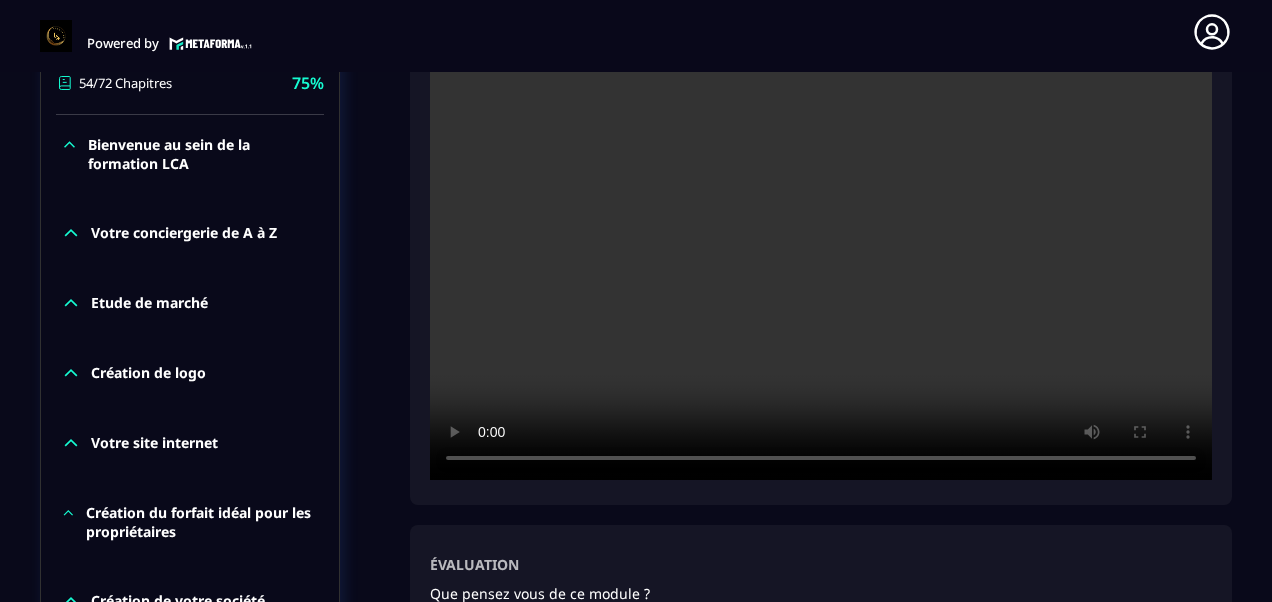 click at bounding box center [821, 219] 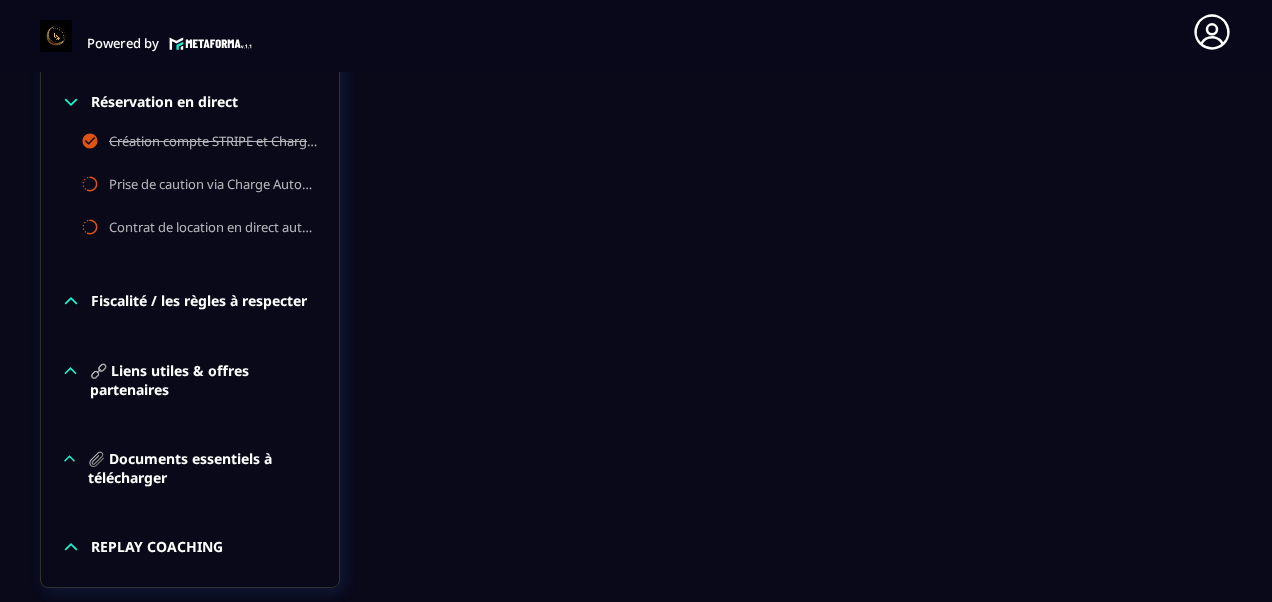 scroll, scrollTop: 2451, scrollLeft: 0, axis: vertical 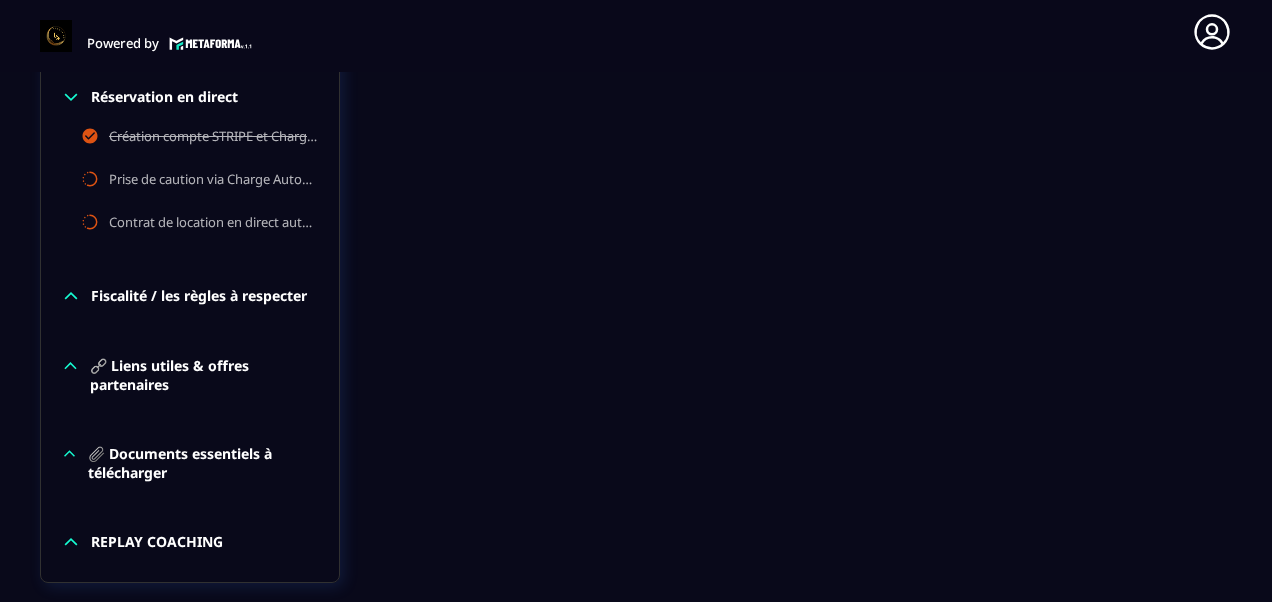 click on "Fiscalité / les règles à respecter" at bounding box center [199, 296] 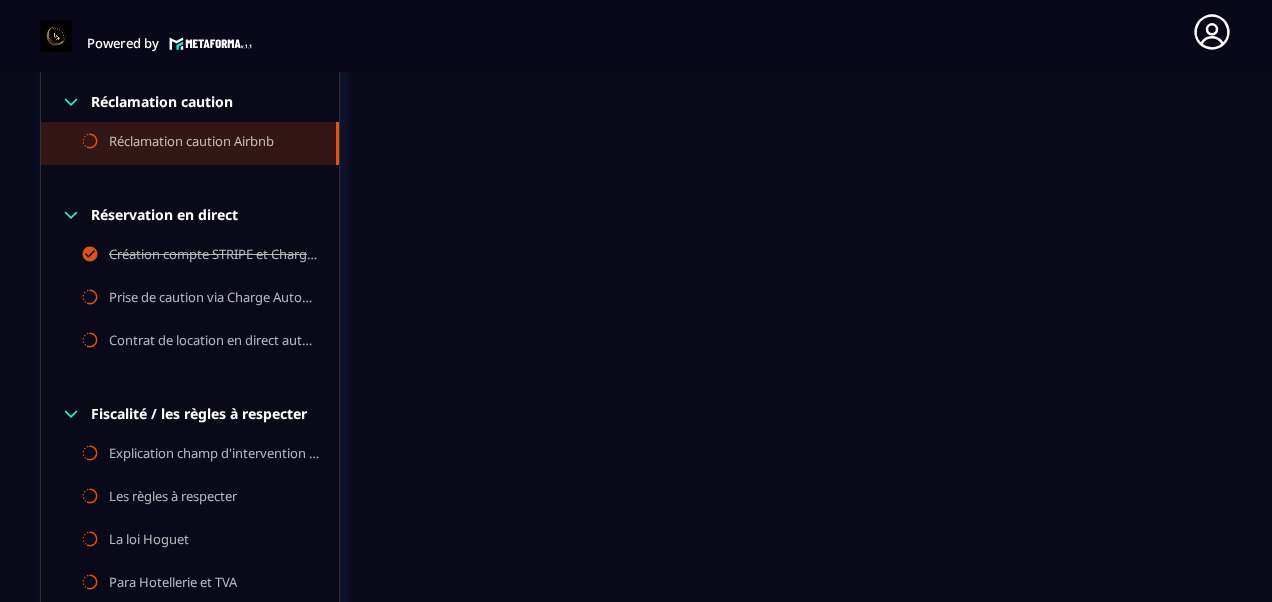 scroll, scrollTop: 2331, scrollLeft: 0, axis: vertical 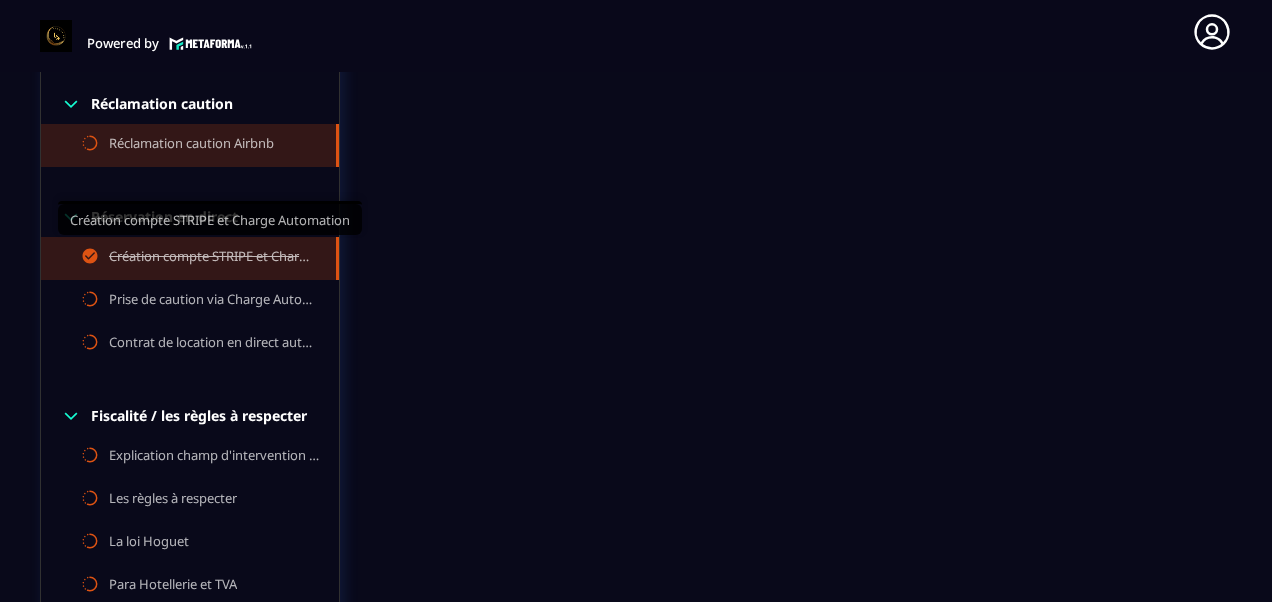 click on "Création compte STRIPE et Charge Automation" at bounding box center (212, 258) 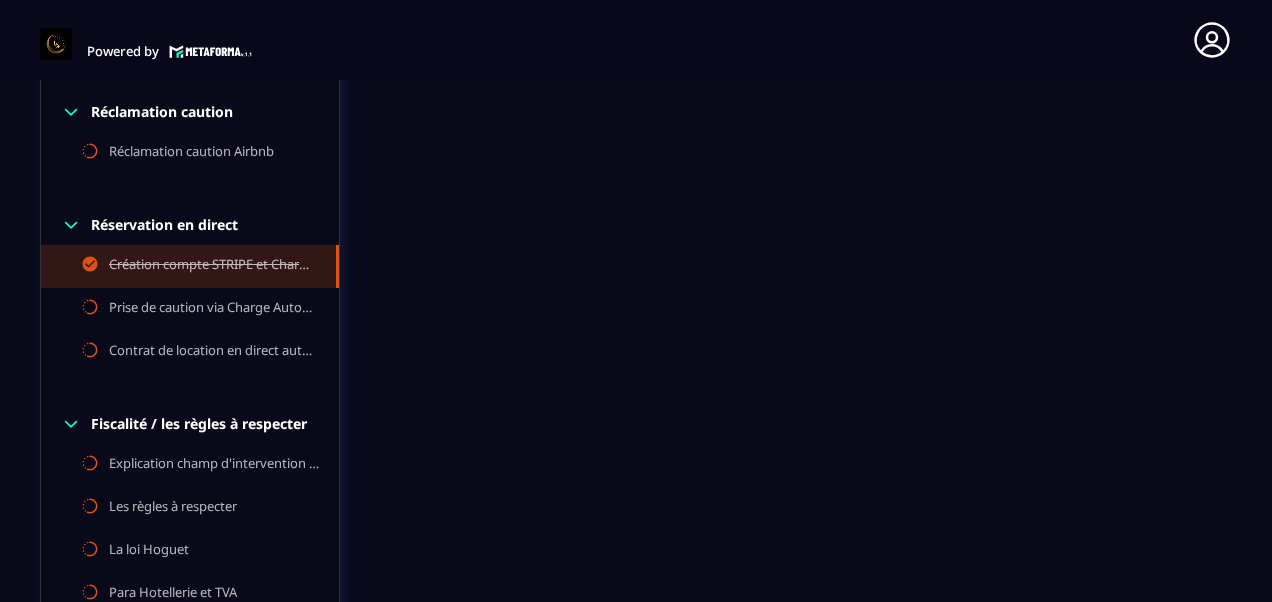 scroll, scrollTop: 1840, scrollLeft: 0, axis: vertical 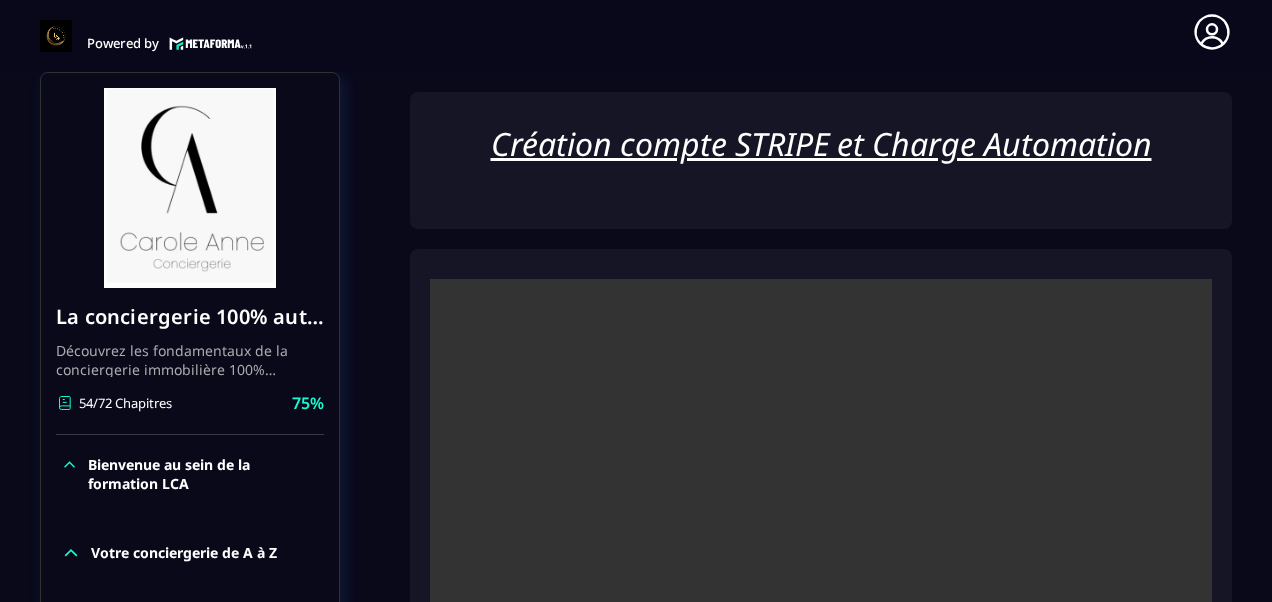 click on "Formations Questions Communauté Événements Formations / La conciergerie 100% automatisée / Création compte STRIPE et Charge Automation La conciergerie 100% automatisée Découvrez les fondamentaux de la conciergerie immobilière 100% automatisée.
Cette formation est conçue pour vous permettre de lancer et maîtriser votre activité de conciergerie en toute simplicité.
Vous apprendrez :
✅ Les bases essentielles de la conciergerie pour démarrer sereinement.
✅ Les outils incontournables pour gérer vos clients et vos biens de manière efficace.
✅ L'automatisation des tâches répétitives pour gagner un maximum de temps au quotidien.
Objectif : Vous fournir toutes les clés pour créer une activité rentable et automatisée, tout en gardant du temps pour vous. 54/72 Chapitres 75%  Bienvenue au sein de la formation LCA Votre conciergerie de A à Z Etude de marché Création de logo Votre site internet Création du forfait idéal pour les propriétaires Création de votre société 75%" 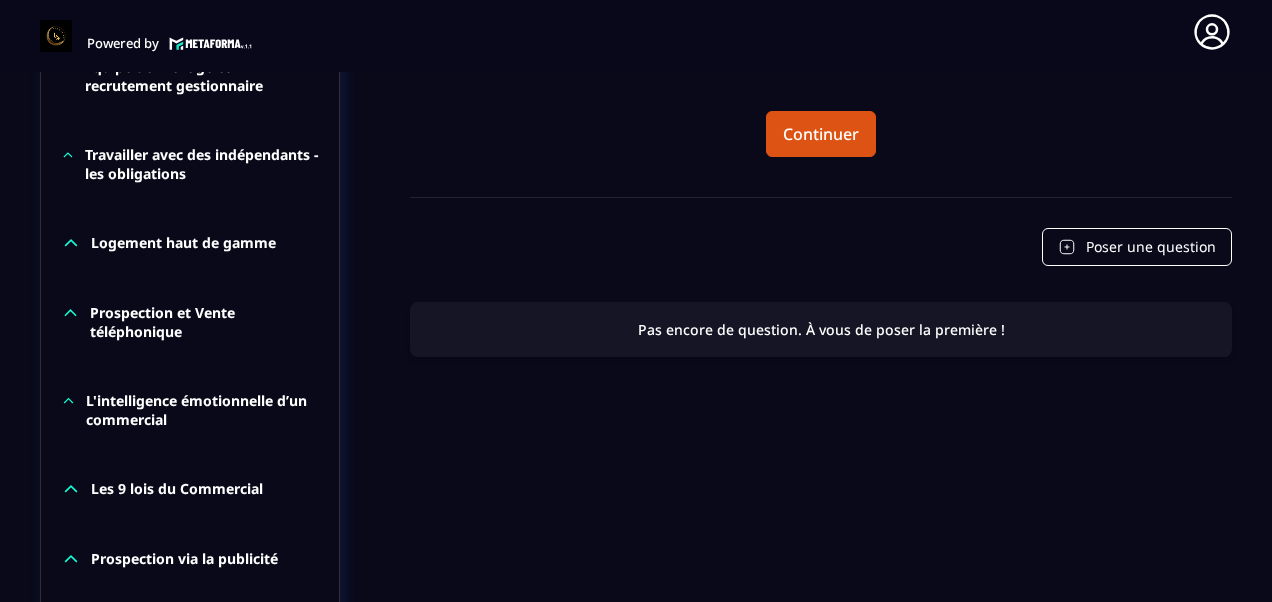 scroll, scrollTop: 1171, scrollLeft: 0, axis: vertical 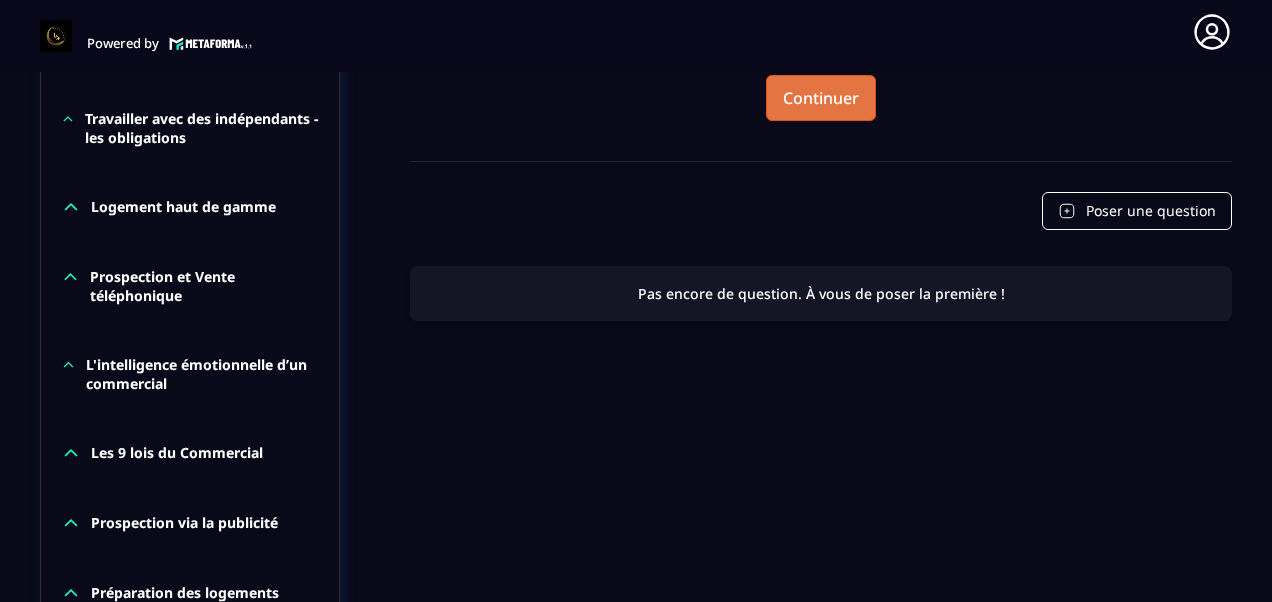 click on "Continuer" at bounding box center (821, 98) 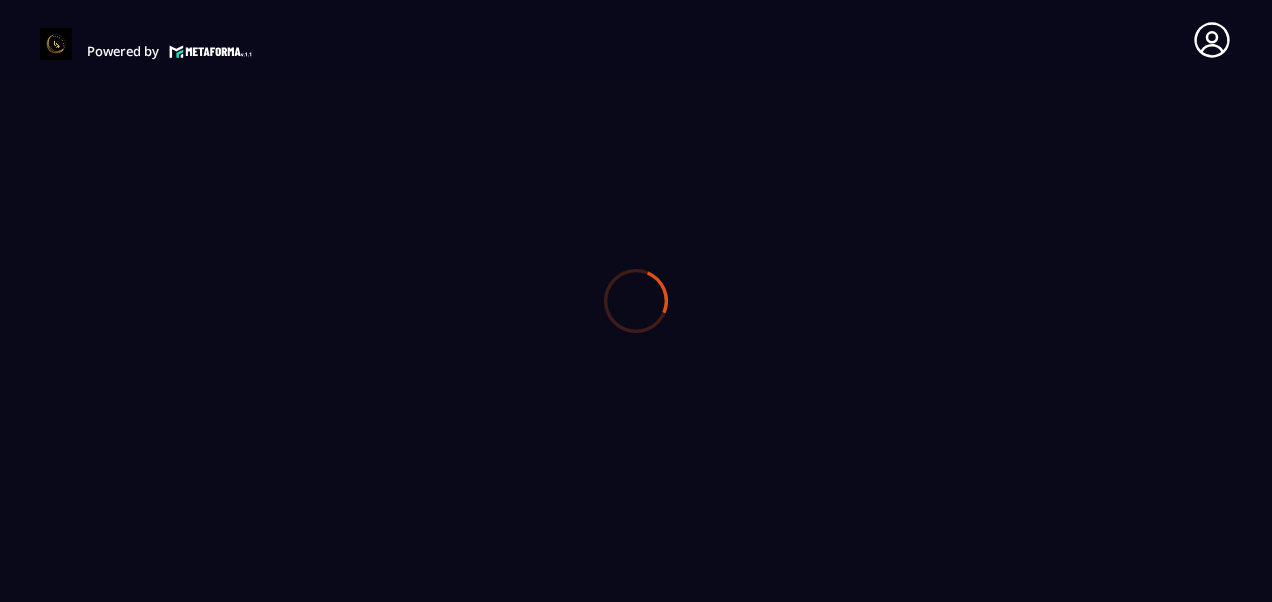 scroll, scrollTop: 0, scrollLeft: 0, axis: both 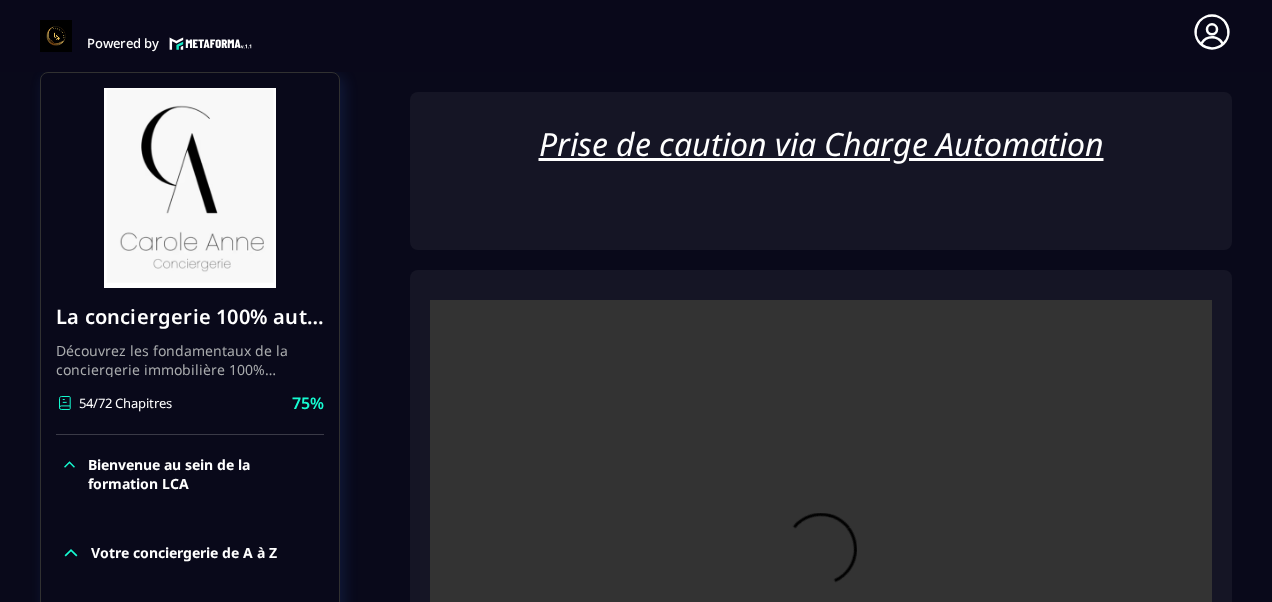 click on "Formations Questions Communauté Événements Formations / La conciergerie 100% automatisée / Prise de caution via Charge Automation La conciergerie 100% automatisée Découvrez les fondamentaux de la conciergerie immobilière 100% automatisée.
Cette formation est conçue pour vous permettre de lancer et maîtriser votre activité de conciergerie en toute simplicité.
Vous apprendrez :
✅ Les bases essentielles de la conciergerie pour démarrer sereinement.
✅ Les outils incontournables pour gérer vos clients et vos biens de manière efficace.
✅ L'automatisation des tâches répétitives pour gagner un maximum de temps au quotidien.
Objectif : Vous fournir toutes les clés pour créer une activité rentable et automatisée, tout en gardant du temps pour vous. 54/72 Chapitres 75%  Bienvenue au sein de la formation LCA Votre conciergerie de A à Z Etude de marché Création de logo Votre site internet Création du forfait idéal pour les propriétaires Création de votre société Facturation" 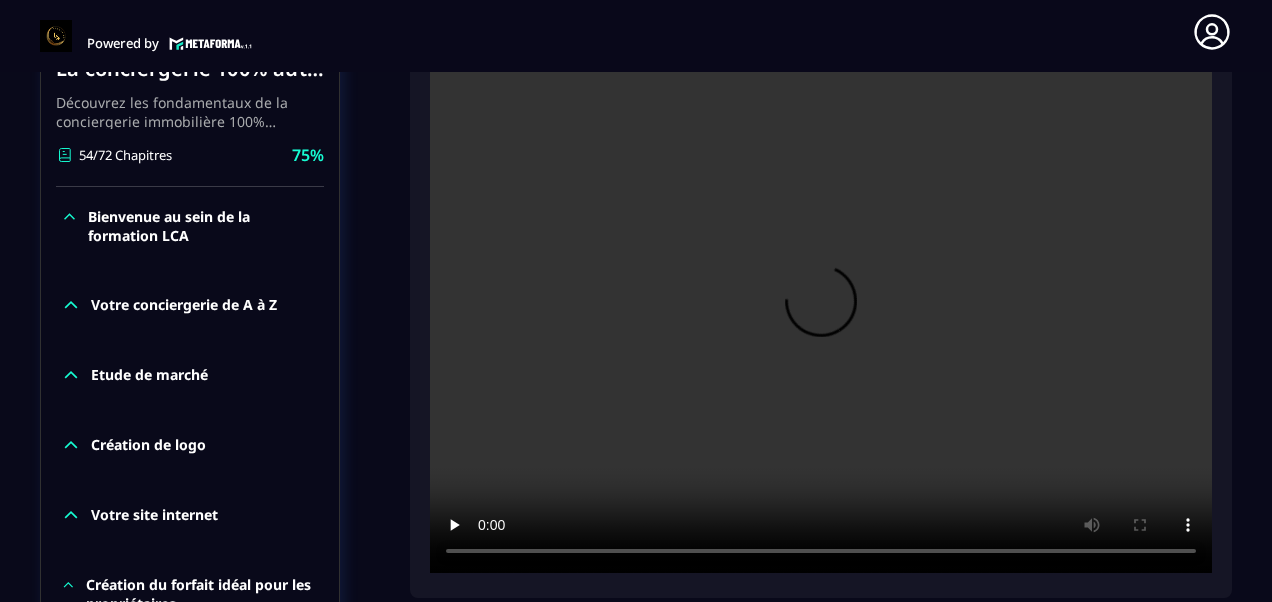 scroll, scrollTop: 651, scrollLeft: 0, axis: vertical 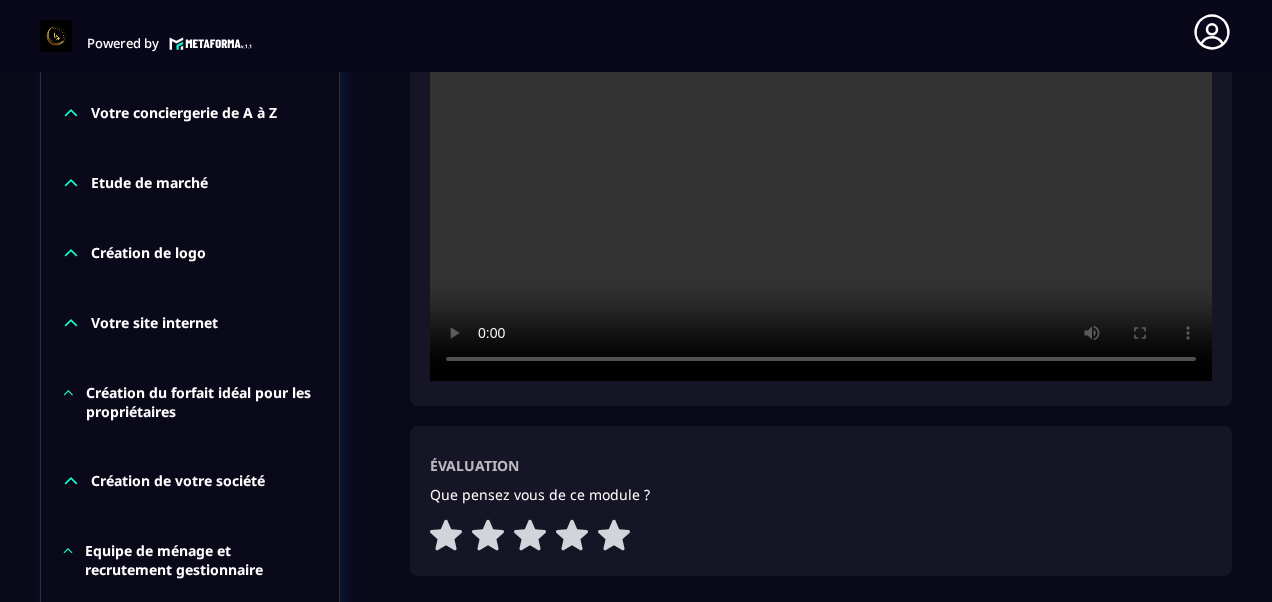 click at bounding box center [821, 120] 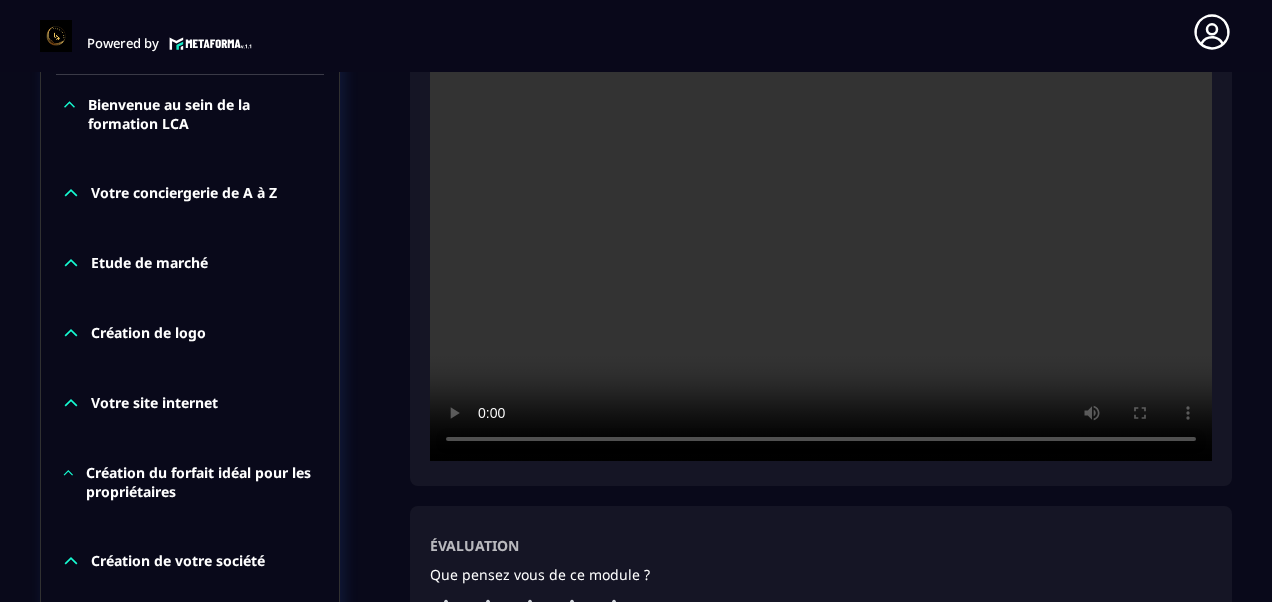 scroll, scrollTop: 531, scrollLeft: 0, axis: vertical 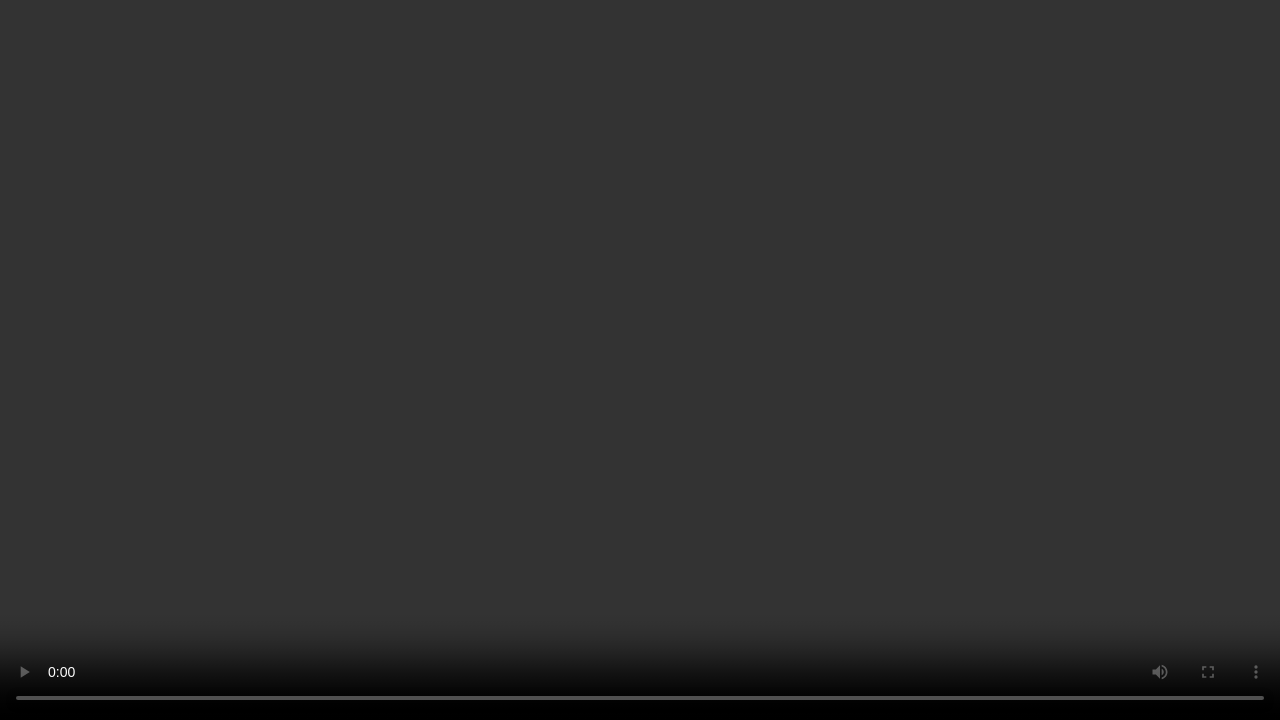 click at bounding box center [640, 360] 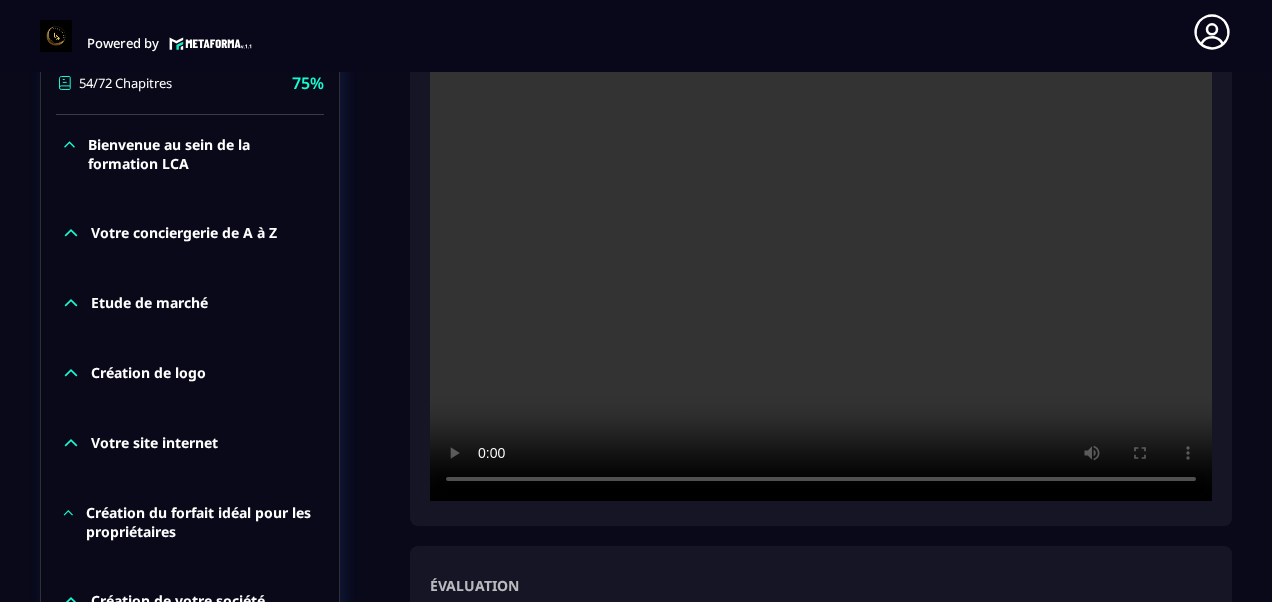 click on "Formations Questions Communauté Événements Formations / La conciergerie 100% automatisée / Prise de caution via Charge Automation La conciergerie 100% automatisée Découvrez les fondamentaux de la conciergerie immobilière 100% automatisée.
Cette formation est conçue pour vous permettre de lancer et maîtriser votre activité de conciergerie en toute simplicité.
Vous apprendrez :
✅ Les bases essentielles de la conciergerie pour démarrer sereinement.
✅ Les outils incontournables pour gérer vos clients et vos biens de manière efficace.
✅ L'automatisation des tâches répétitives pour gagner un maximum de temps au quotidien.
Objectif : Vous fournir toutes les clés pour créer une activité rentable et automatisée, tout en gardant du temps pour vous. 54/72 Chapitres 75%  Bienvenue au sein de la formation LCA Votre conciergerie de A à Z Etude de marché Création de logo Votre site internet Création du forfait idéal pour les propriétaires Création de votre société Facturation" 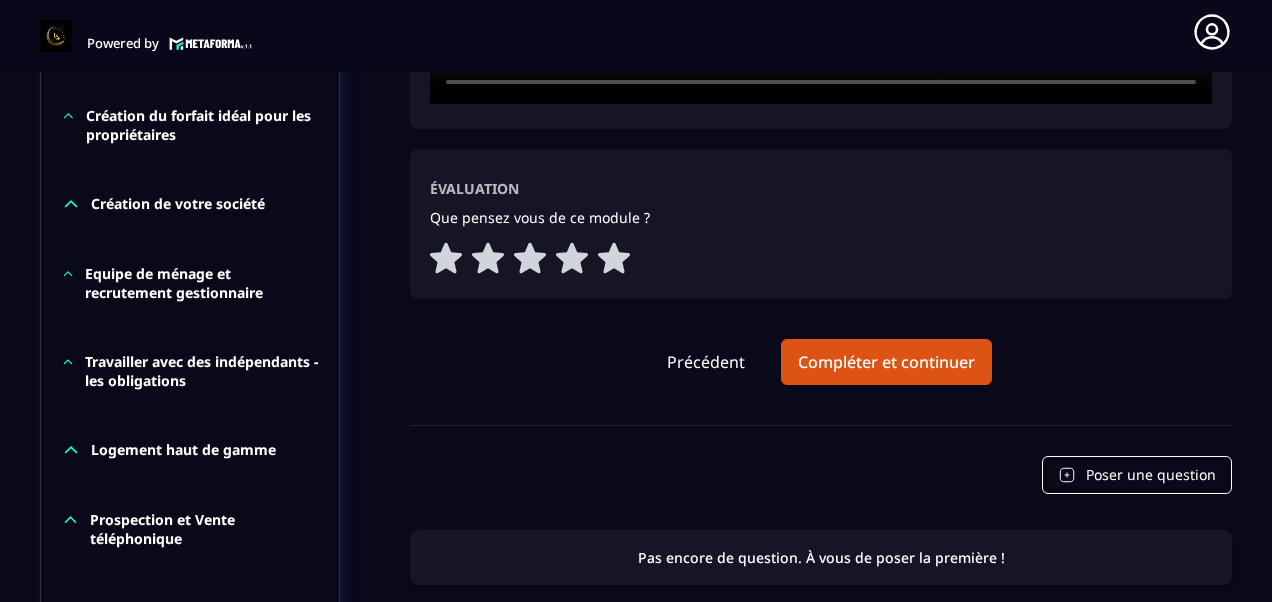 scroll, scrollTop: 931, scrollLeft: 0, axis: vertical 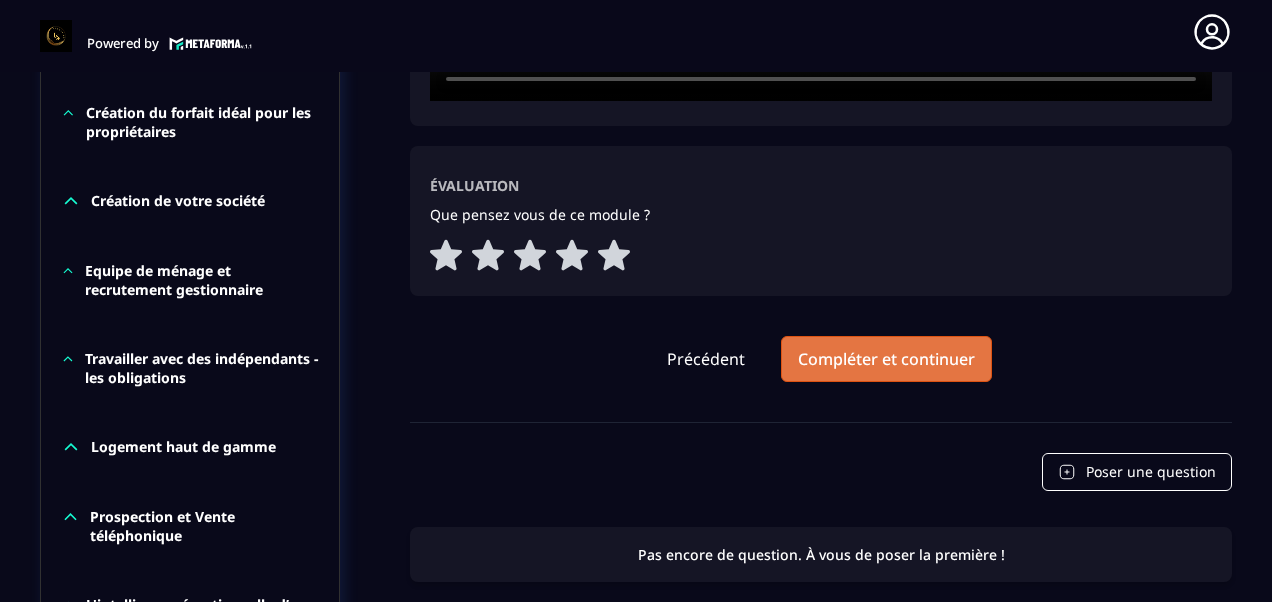 click on "Compléter et continuer" at bounding box center [886, 359] 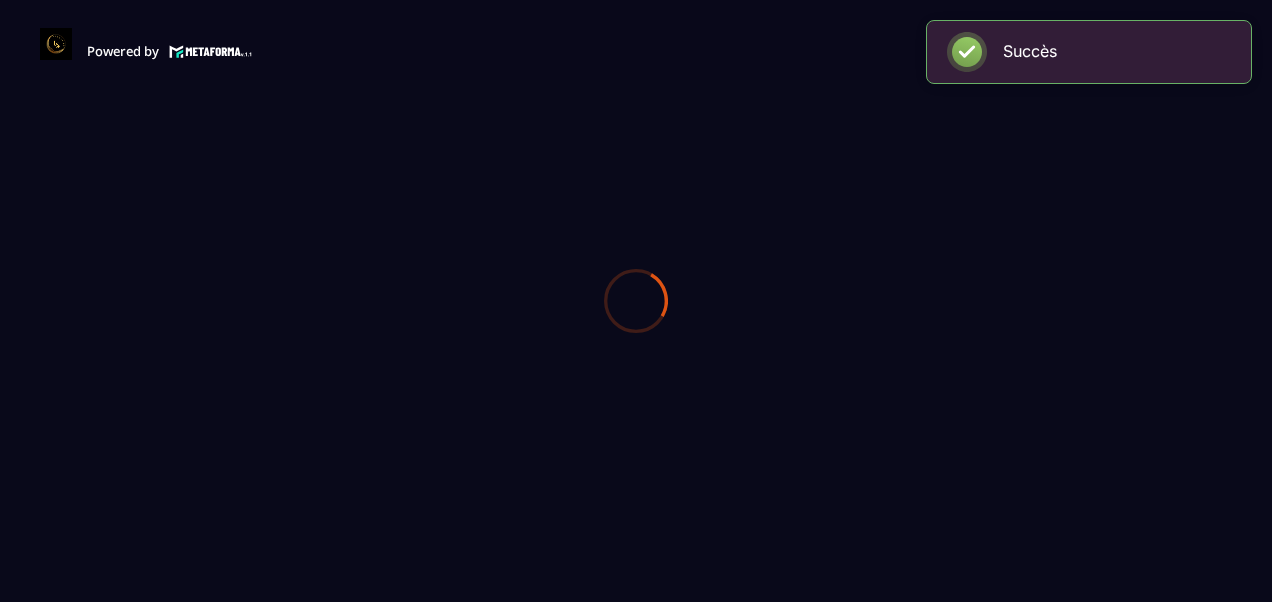 scroll, scrollTop: 0, scrollLeft: 0, axis: both 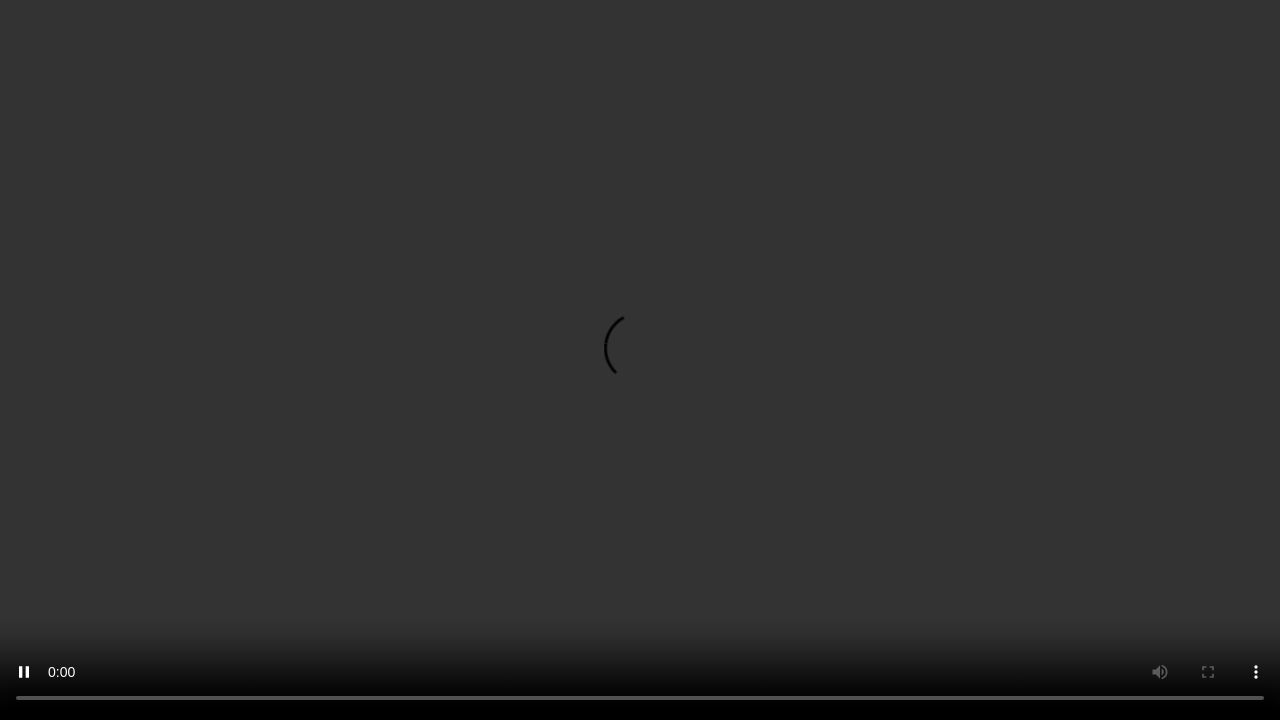 drag, startPoint x: 1266, startPoint y: 282, endPoint x: 1266, endPoint y: 300, distance: 18 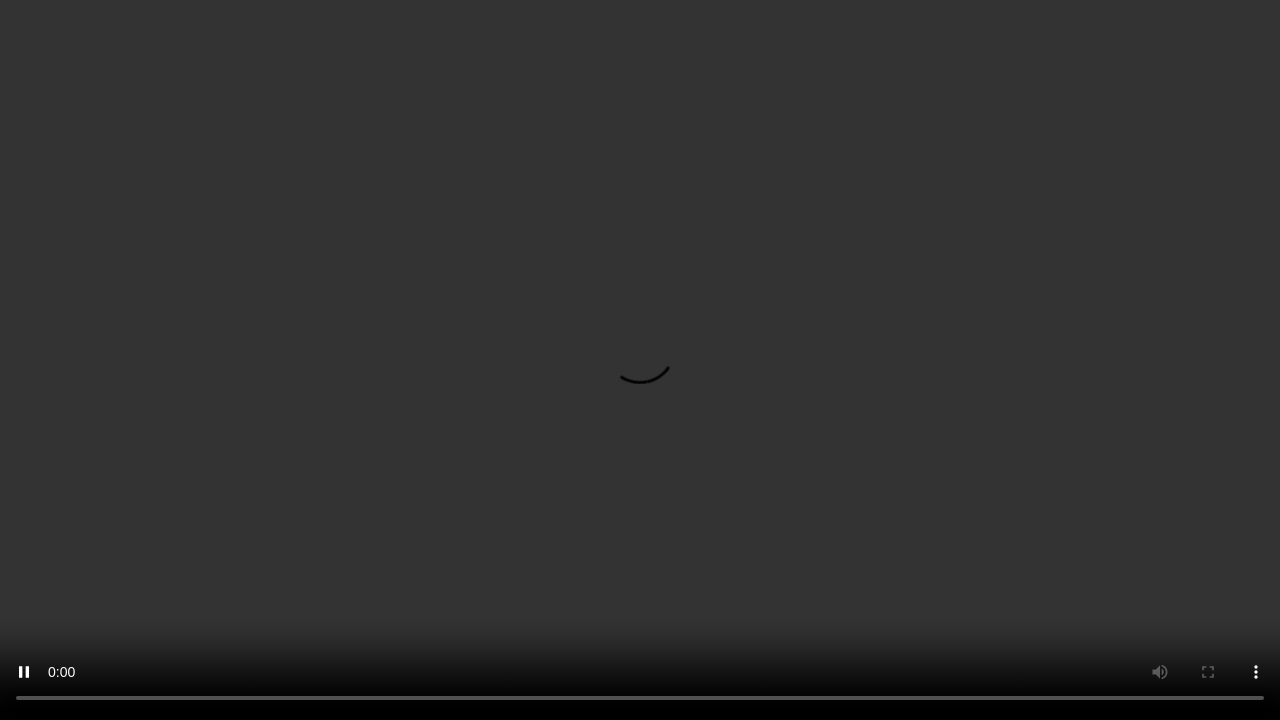 click at bounding box center [640, 360] 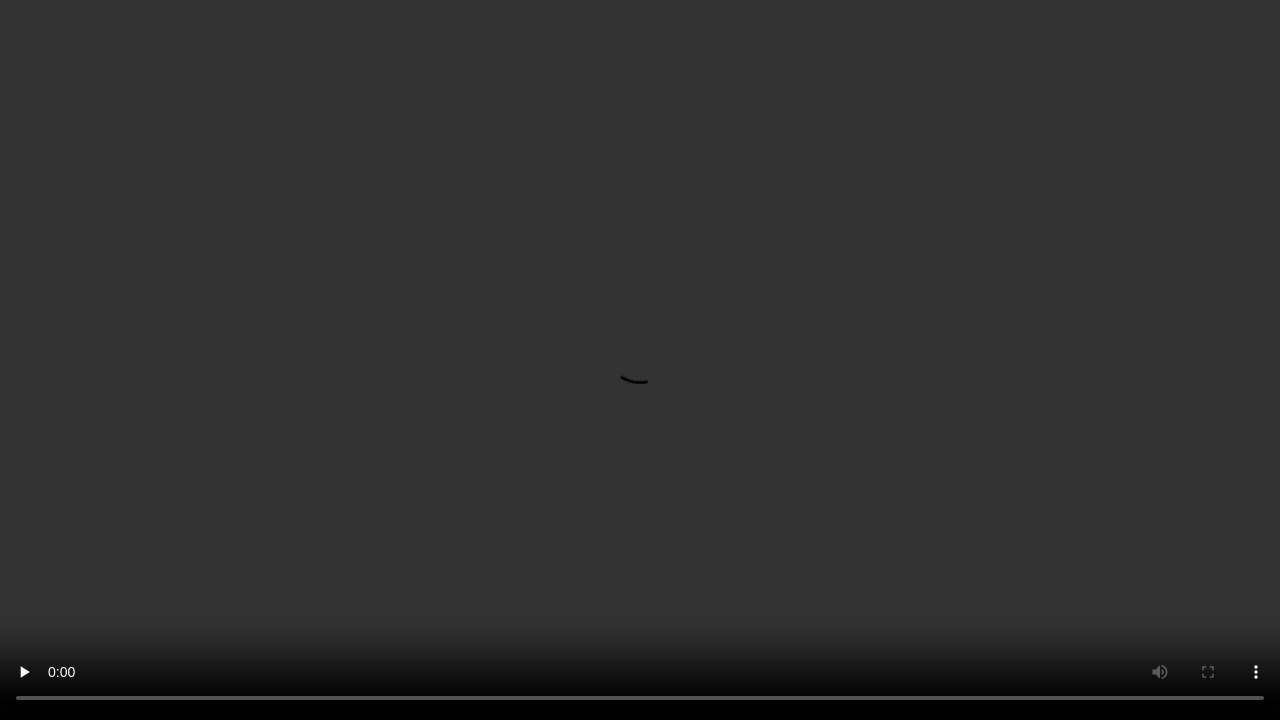 drag, startPoint x: 1267, startPoint y: 252, endPoint x: 1266, endPoint y: 371, distance: 119.0042 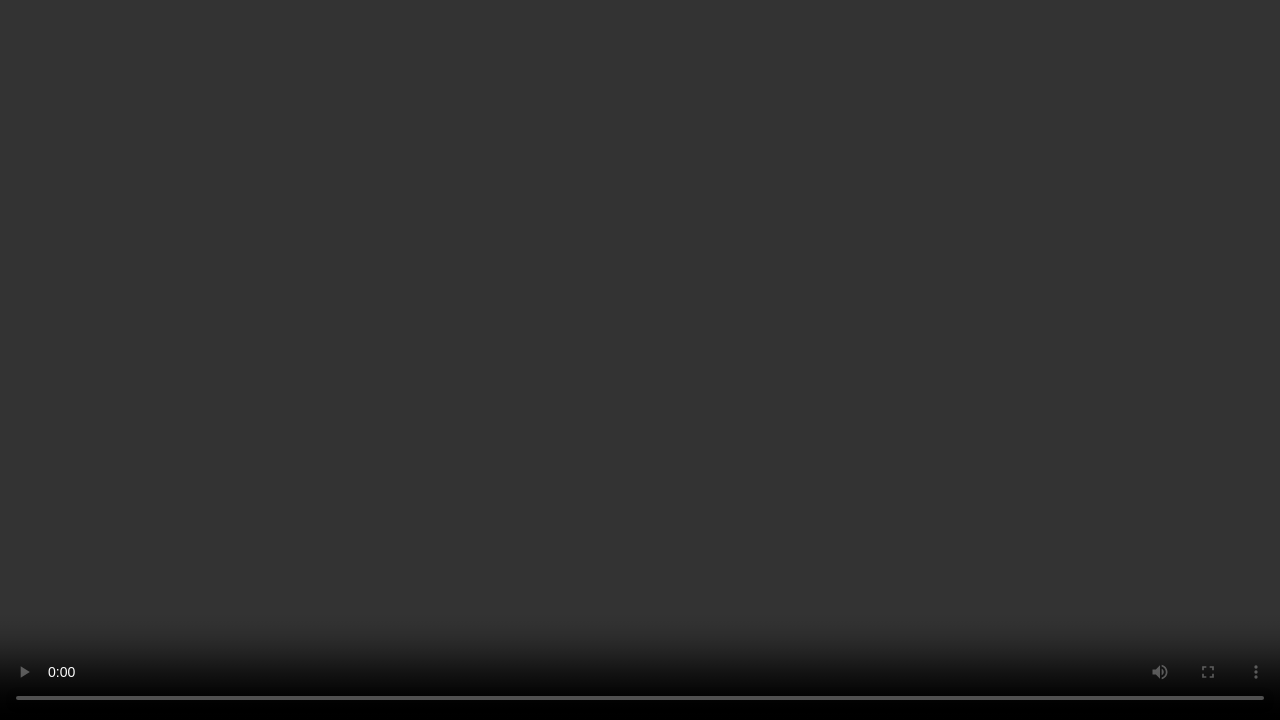 click at bounding box center [640, 360] 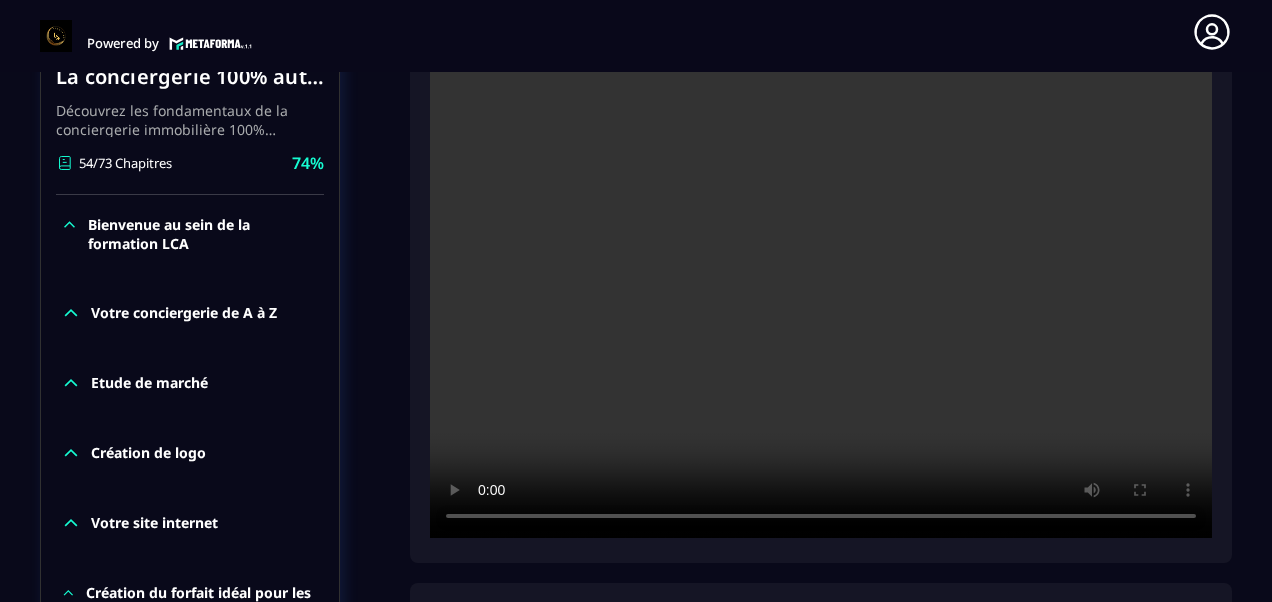 click on "Formations Questions Communauté Événements Formations / La conciergerie 100% automatisée / Contrat de location en direct automatisé via Jotform La conciergerie 100% automatisée Découvrez les fondamentaux de la conciergerie immobilière 100% automatisée.
Cette formation est conçue pour vous permettre de lancer et maîtriser votre activité de conciergerie en toute simplicité.
Vous apprendrez :
✅ Les bases essentielles de la conciergerie pour démarrer sereinement.
✅ Les outils incontournables pour gérer vos clients et vos biens de manière efficace.
✅ L'automatisation des tâches répétitives pour gagner un maximum de temps au quotidien.
Objectif : Vous fournir toutes les clés pour créer une activité rentable et automatisée, tout en gardant du temps pour vous. 54/73 Chapitres 74%  Bienvenue au sein de la formation LCA Votre conciergerie de A à Z Etude de marché Création de logo Votre site internet Création du forfait idéal pour les propriétaires Création de votre société" 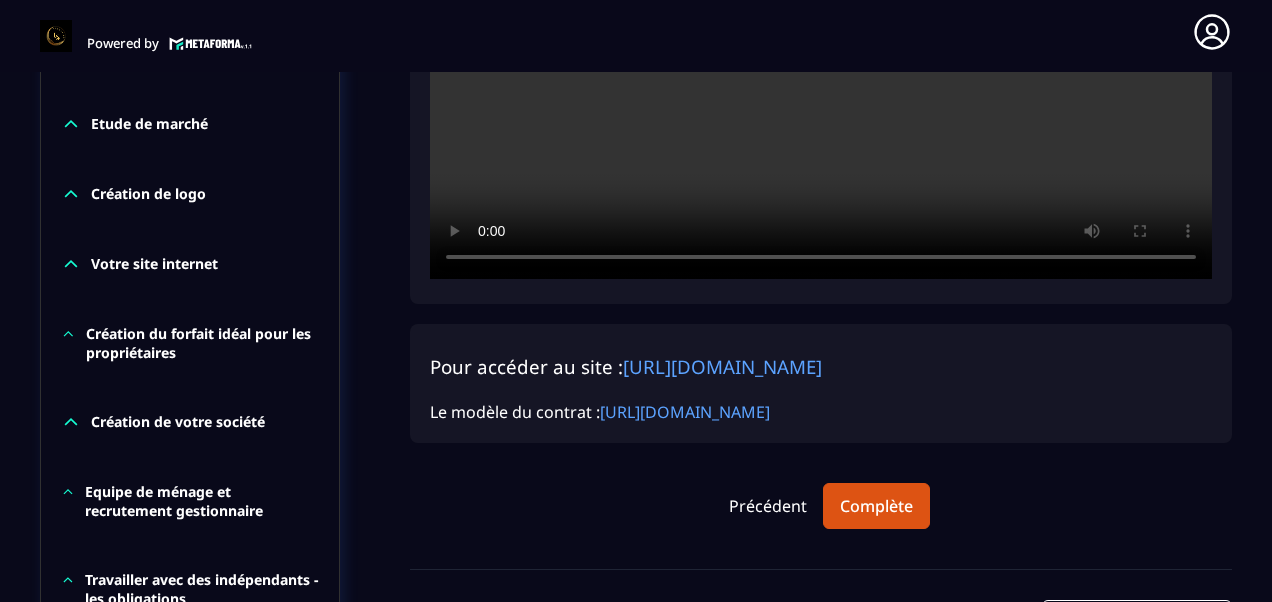 scroll, scrollTop: 851, scrollLeft: 0, axis: vertical 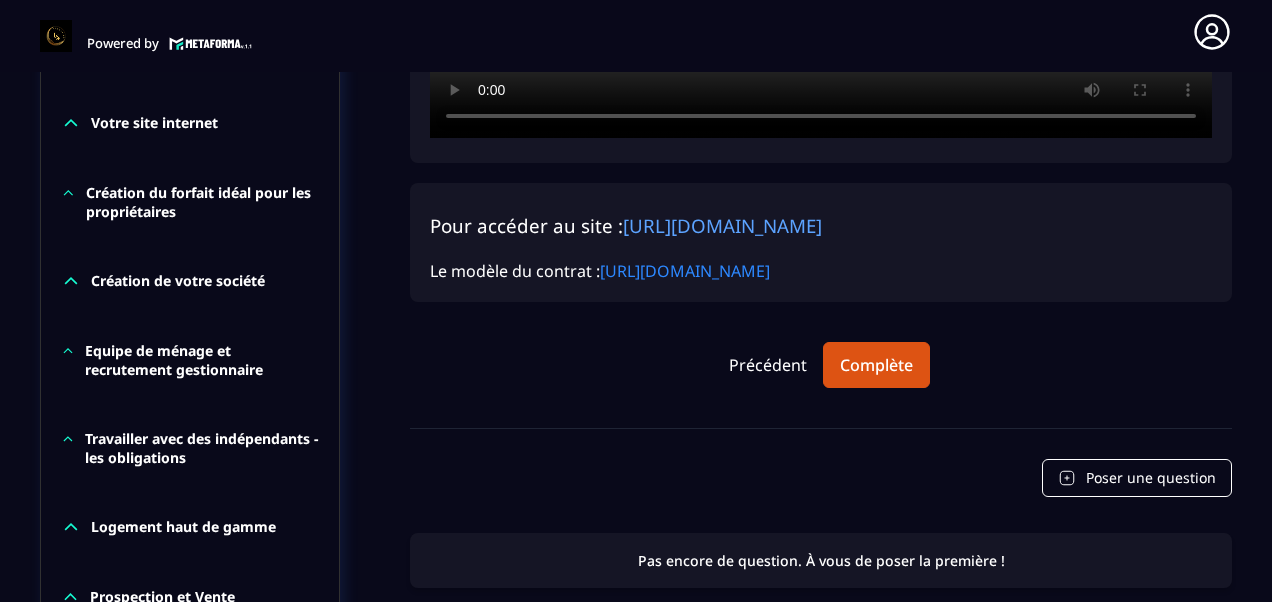 click on "[URL][DOMAIN_NAME]" at bounding box center (685, 271) 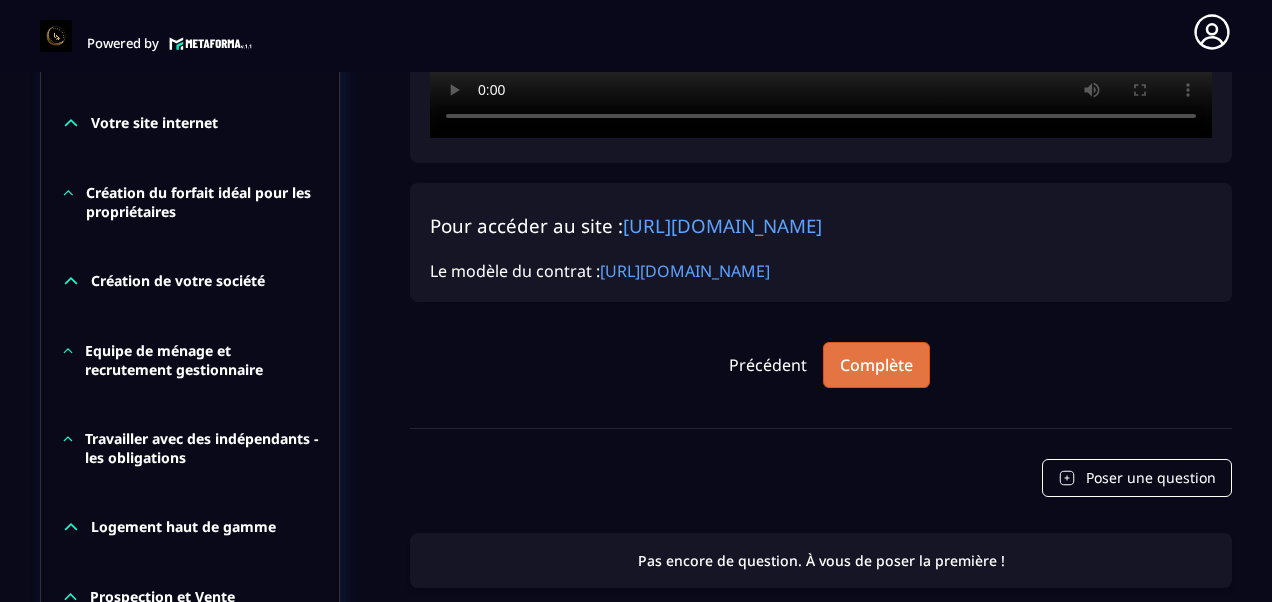 click on "Complète" at bounding box center (876, 365) 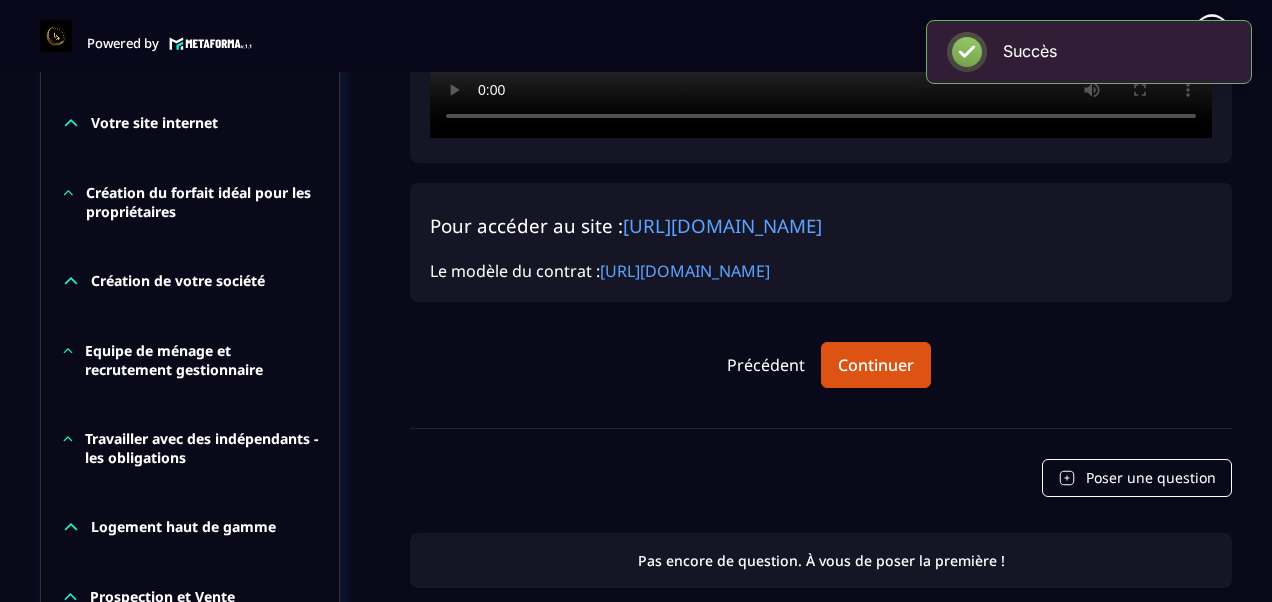 type 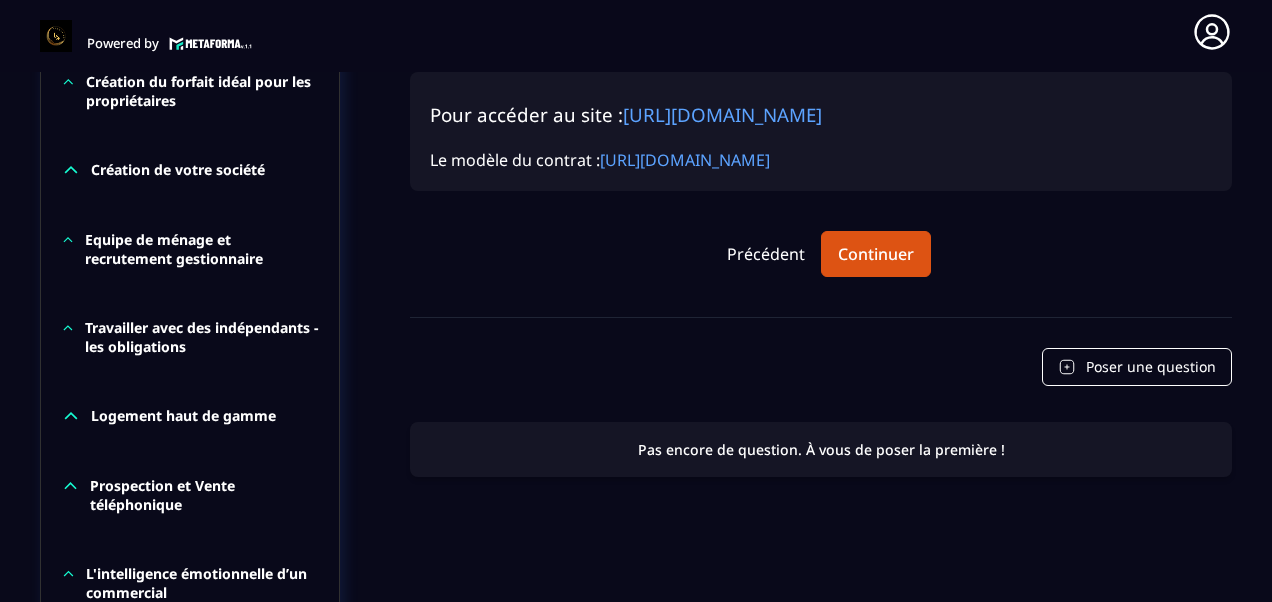 scroll, scrollTop: 960, scrollLeft: 0, axis: vertical 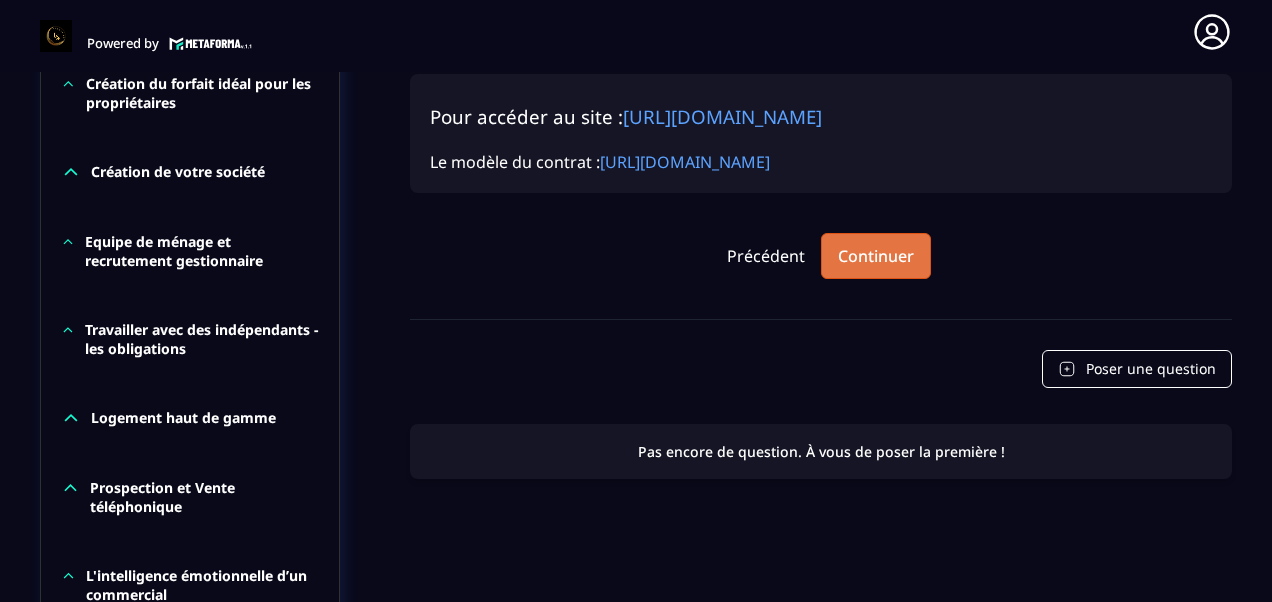 click on "Continuer" at bounding box center [876, 256] 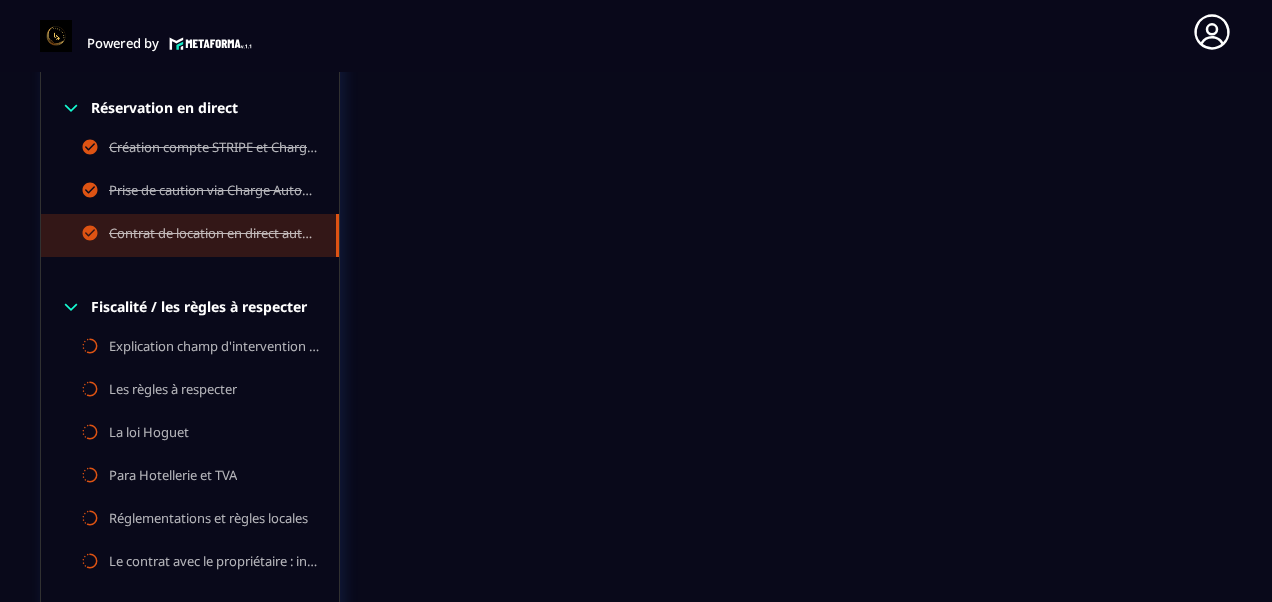 scroll, scrollTop: 2480, scrollLeft: 0, axis: vertical 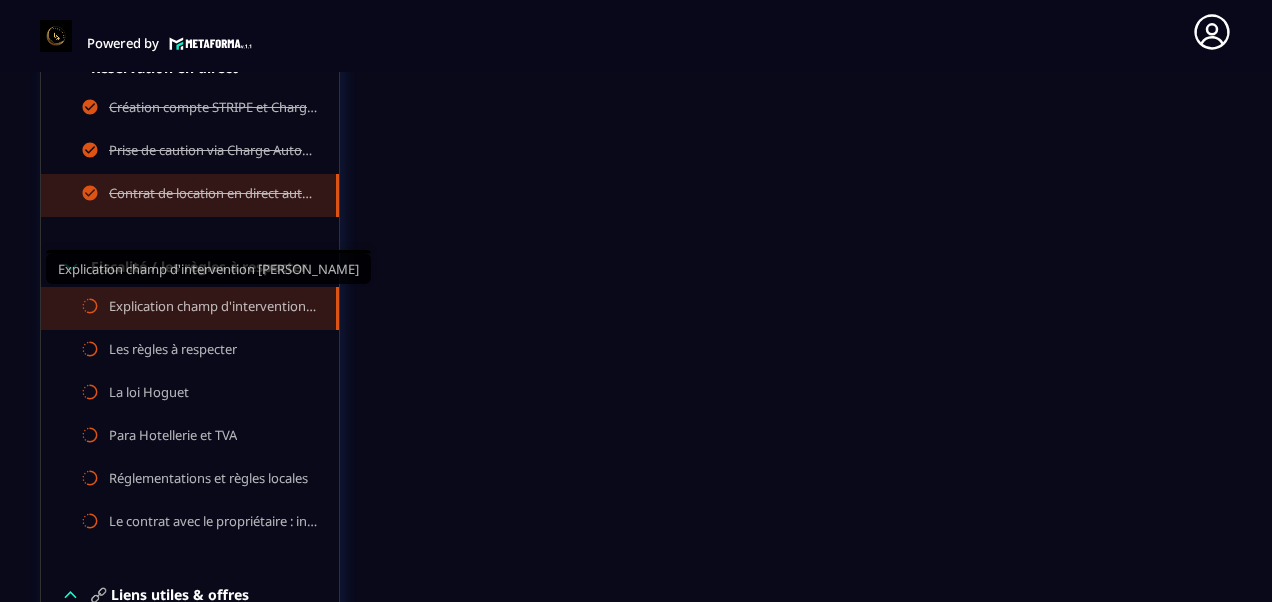 click on "Explication champ d'intervention [PERSON_NAME]" at bounding box center [212, 308] 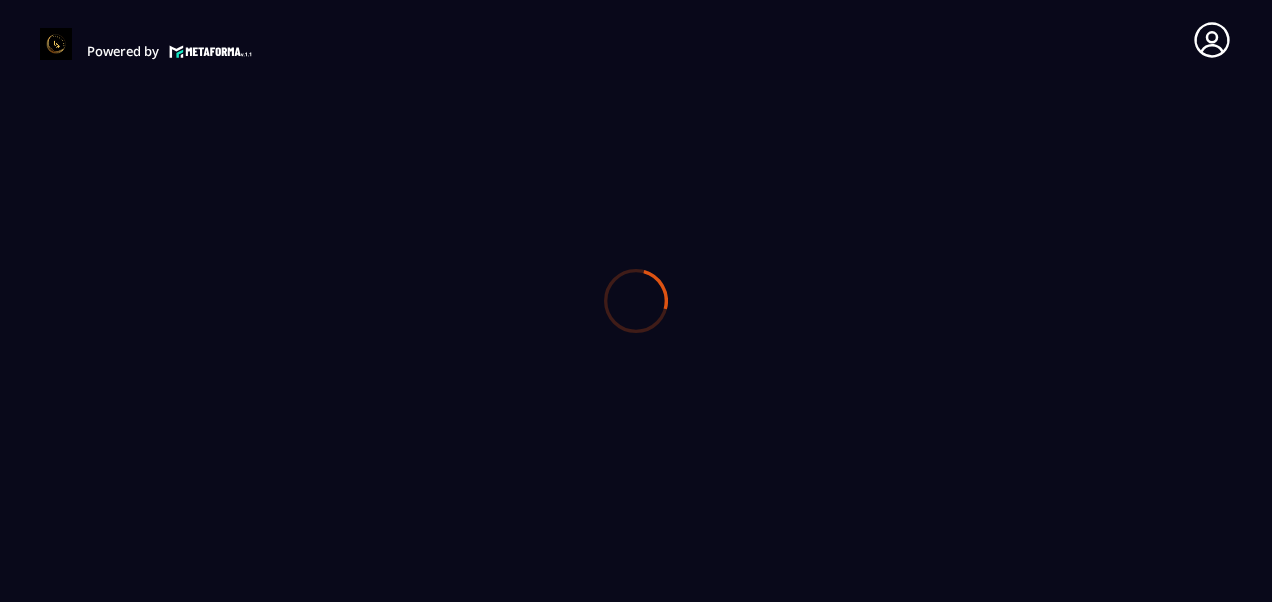 scroll, scrollTop: 0, scrollLeft: 0, axis: both 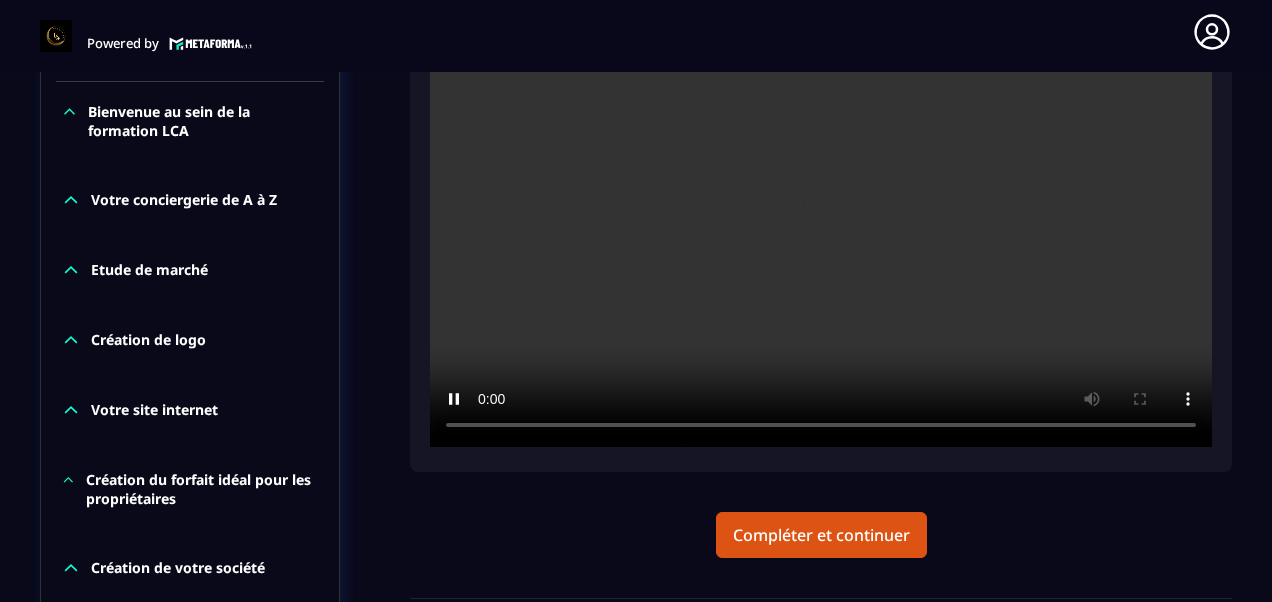 type 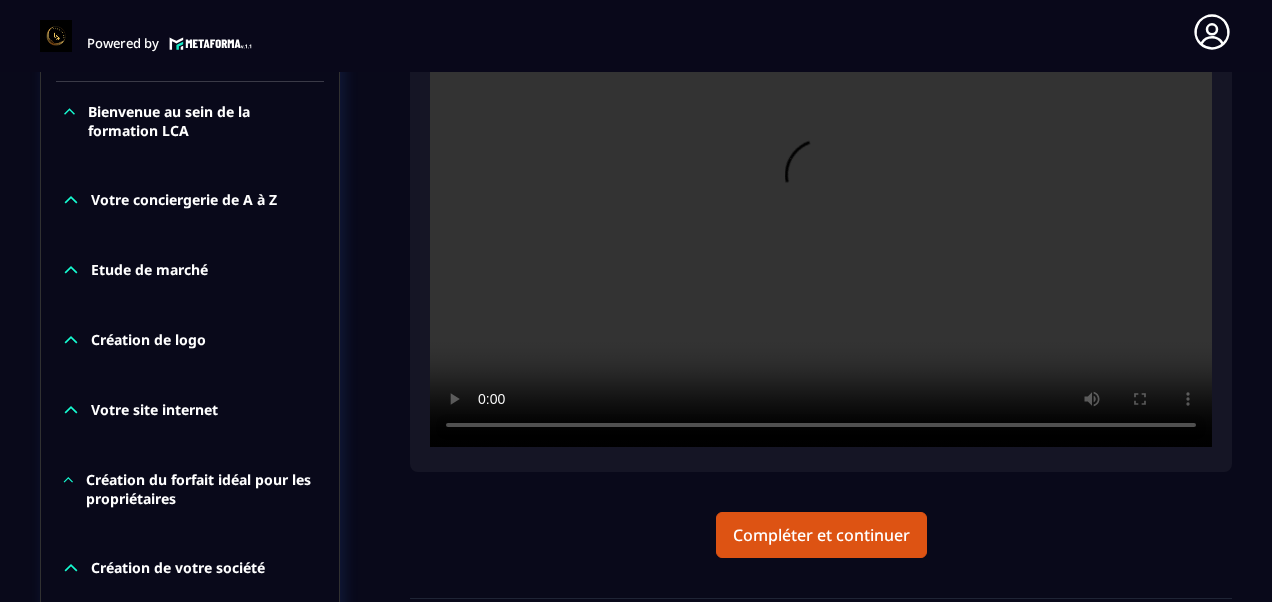 click on "Formations Questions Communauté Événements Formations / La conciergerie 100% automatisée / Explication champ d'intervention [PERSON_NAME] La conciergerie 100% automatisée Découvrez les fondamentaux de la conciergerie immobilière 100% automatisée.
Cette formation est conçue pour vous permettre de lancer et maîtriser votre activité de conciergerie en toute simplicité.
Vous apprendrez :
✅ Les bases essentielles de la conciergerie pour démarrer sereinement.
✅ Les outils incontournables pour gérer vos clients et vos biens de manière efficace.
✅ L'automatisation des tâches répétitives pour gagner un maximum de temps au quotidien.
Objectif : Vous fournir toutes les clés pour créer une activité rentable et automatisée, tout en gardant du temps pour vous. 56/73 Chapitres 77%  Bienvenue au sein de la formation LCA Votre conciergerie de A à Z Etude de marché Création de logo Votre site internet Création du forfait idéal pour les propriétaires Création de votre société" 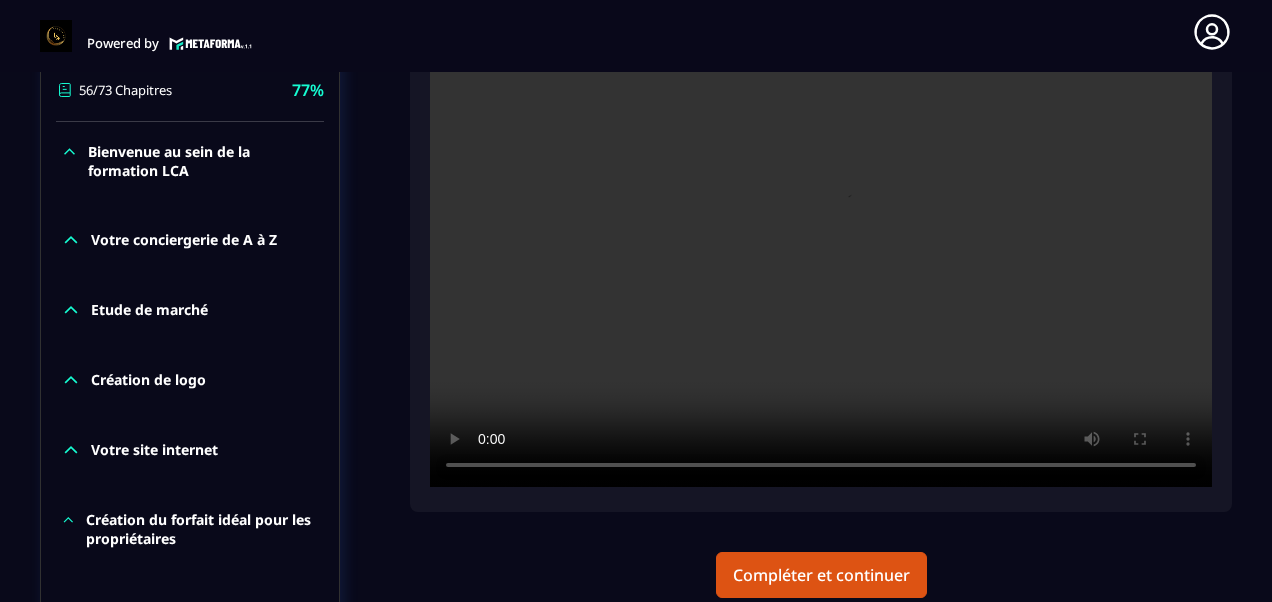 scroll, scrollTop: 484, scrollLeft: 0, axis: vertical 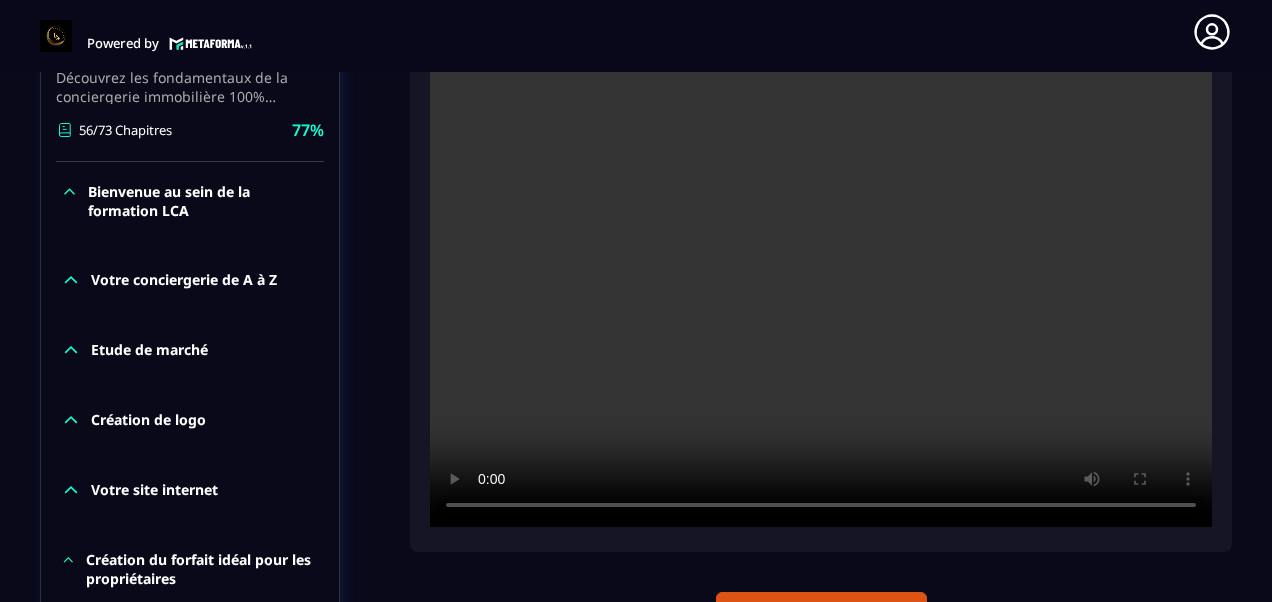 click on "Formations Questions Communauté Événements Formations / La conciergerie 100% automatisée / Explication champ d'intervention [PERSON_NAME] La conciergerie 100% automatisée Découvrez les fondamentaux de la conciergerie immobilière 100% automatisée.
Cette formation est conçue pour vous permettre de lancer et maîtriser votre activité de conciergerie en toute simplicité.
Vous apprendrez :
✅ Les bases essentielles de la conciergerie pour démarrer sereinement.
✅ Les outils incontournables pour gérer vos clients et vos biens de manière efficace.
✅ L'automatisation des tâches répétitives pour gagner un maximum de temps au quotidien.
Objectif : Vous fournir toutes les clés pour créer une activité rentable et automatisée, tout en gardant du temps pour vous. 56/73 Chapitres 77%  Bienvenue au sein de la formation LCA Votre conciergerie de A à Z Etude de marché Création de logo Votre site internet Création du forfait idéal pour les propriétaires Création de votre société" 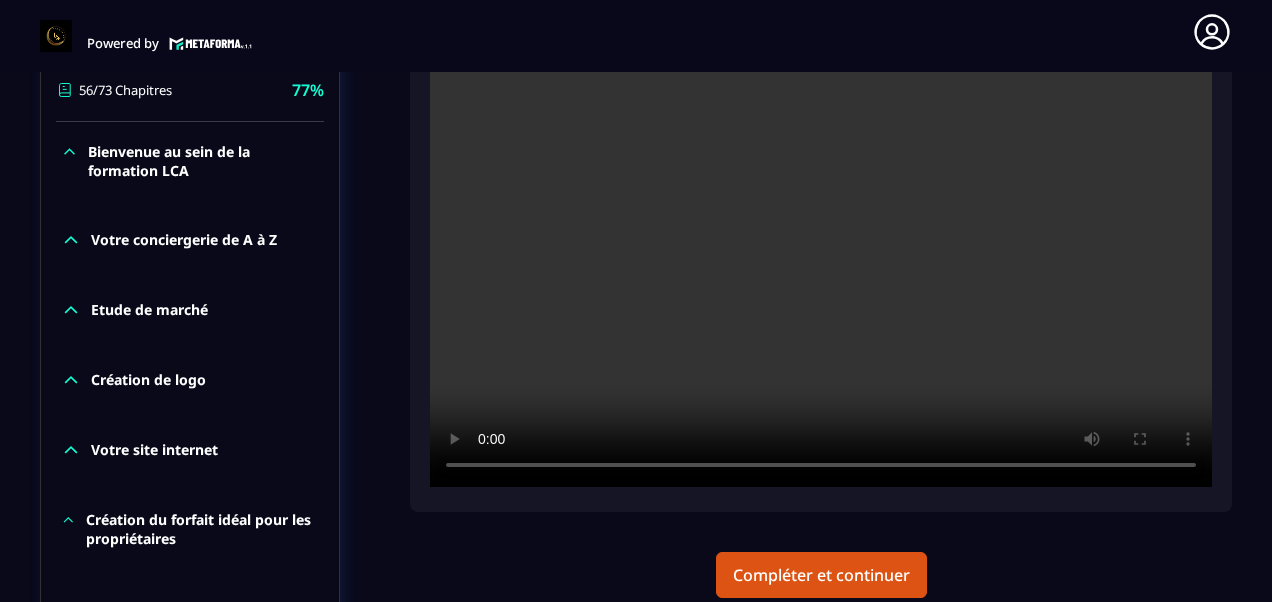 scroll, scrollTop: 564, scrollLeft: 0, axis: vertical 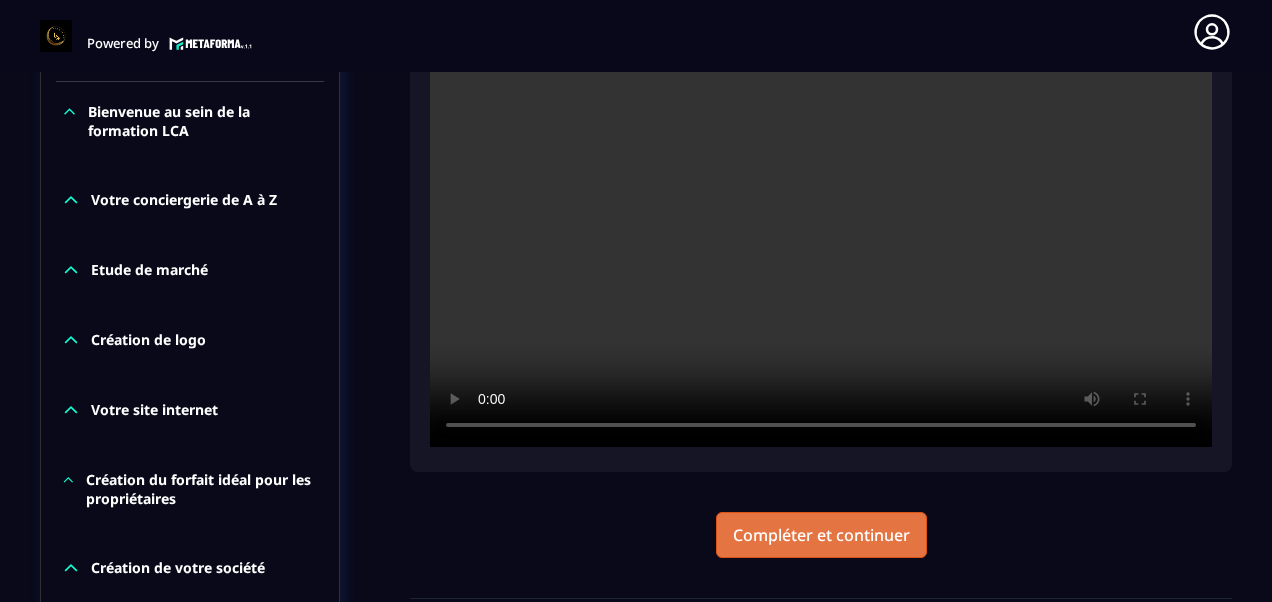 click on "Compléter et continuer" at bounding box center [821, 535] 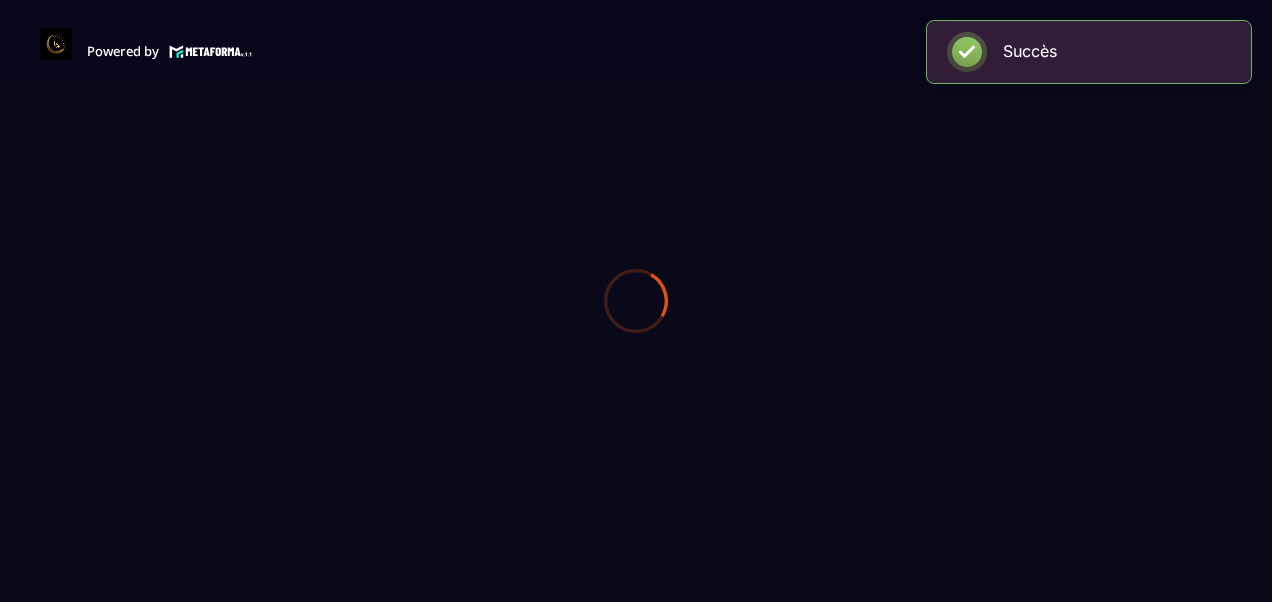 scroll, scrollTop: 0, scrollLeft: 0, axis: both 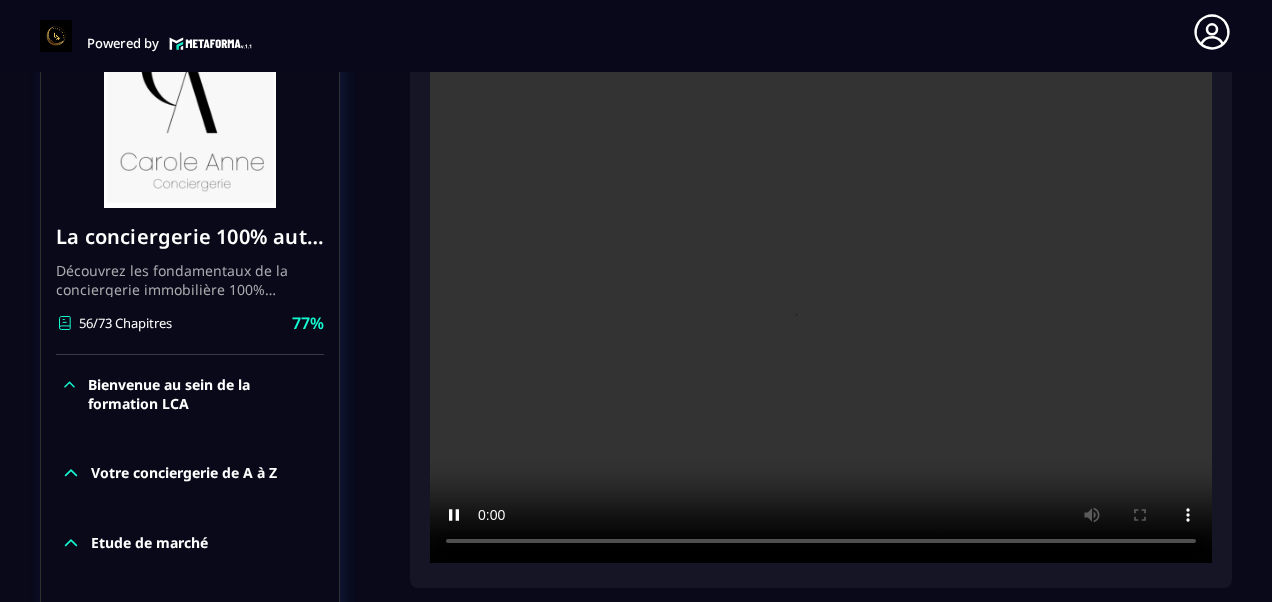 type 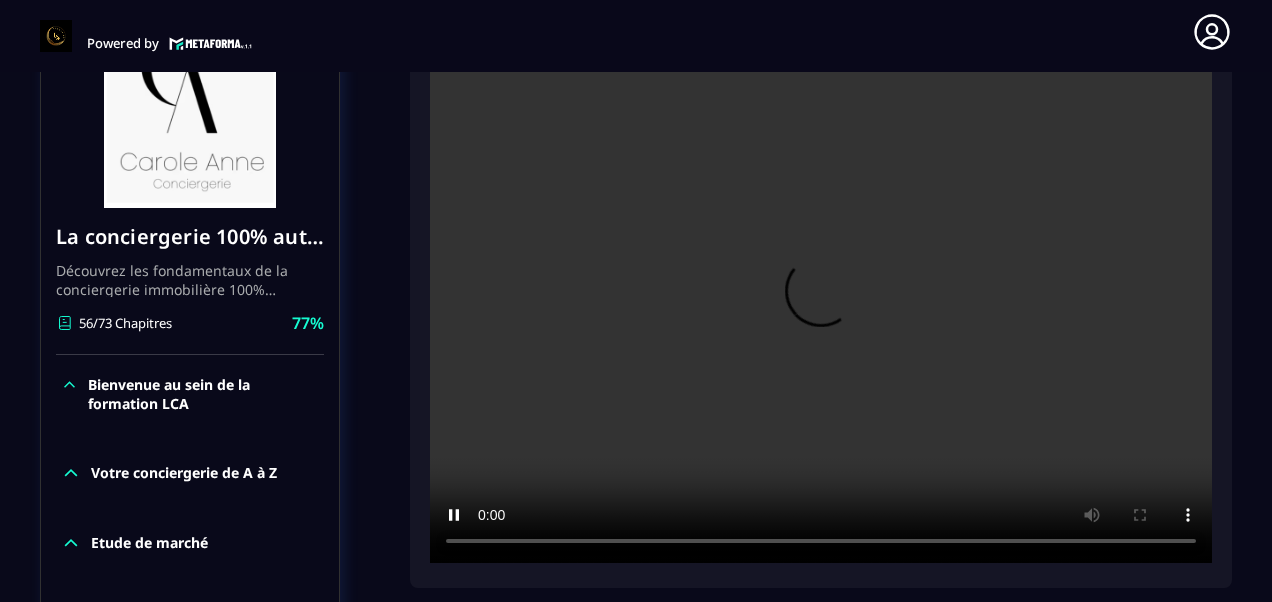 click on "Formations Questions Communauté Événements Formations / La conciergerie 100% automatisée / Les règles à respecter La conciergerie 100% automatisée Découvrez les fondamentaux de la conciergerie immobilière 100% automatisée.
Cette formation est conçue pour vous permettre de lancer et maîtriser votre activité de conciergerie en toute simplicité.
Vous apprendrez :
✅ Les bases essentielles de la conciergerie pour démarrer sereinement.
✅ Les outils incontournables pour gérer vos clients et vos biens de manière efficace.
✅ L'automatisation des tâches répétitives pour gagner un maximum de temps au quotidien.
Objectif : Vous fournir toutes les clés pour créer une activité rentable et automatisée, tout en gardant du temps pour vous. 56/73 Chapitres 77%  Bienvenue au sein de la formation LCA Votre conciergerie de A à Z Etude de marché Création de logo Votre site internet Création du forfait idéal pour les propriétaires Création de votre société Logement haut de gamme 77%" 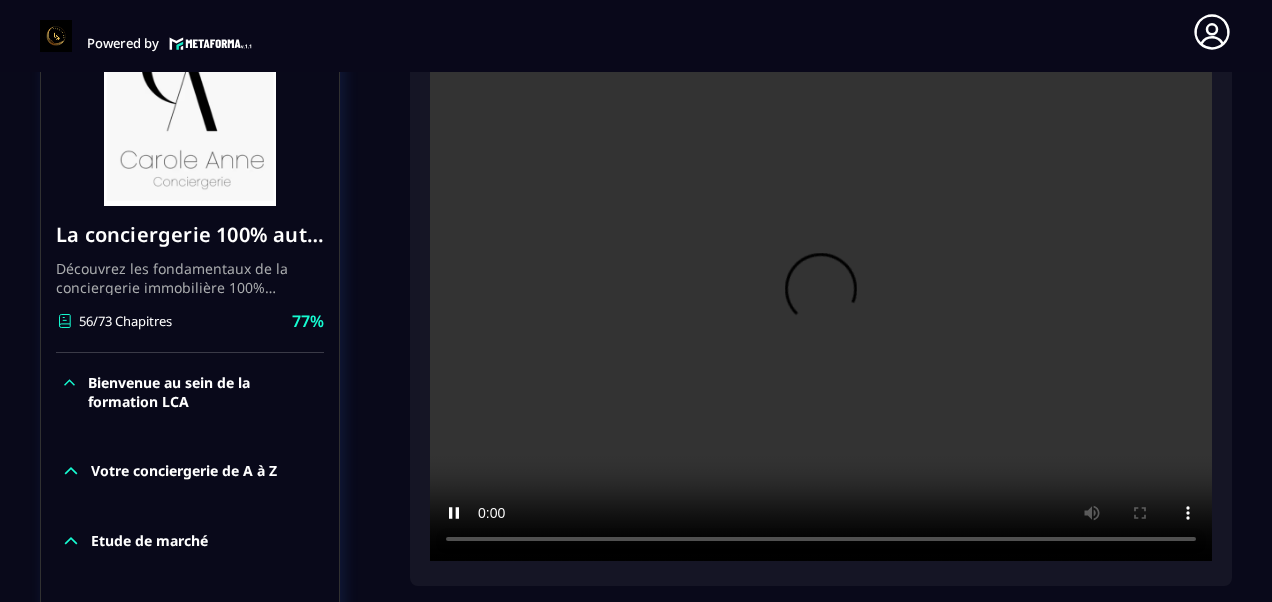 scroll, scrollTop: 291, scrollLeft: 0, axis: vertical 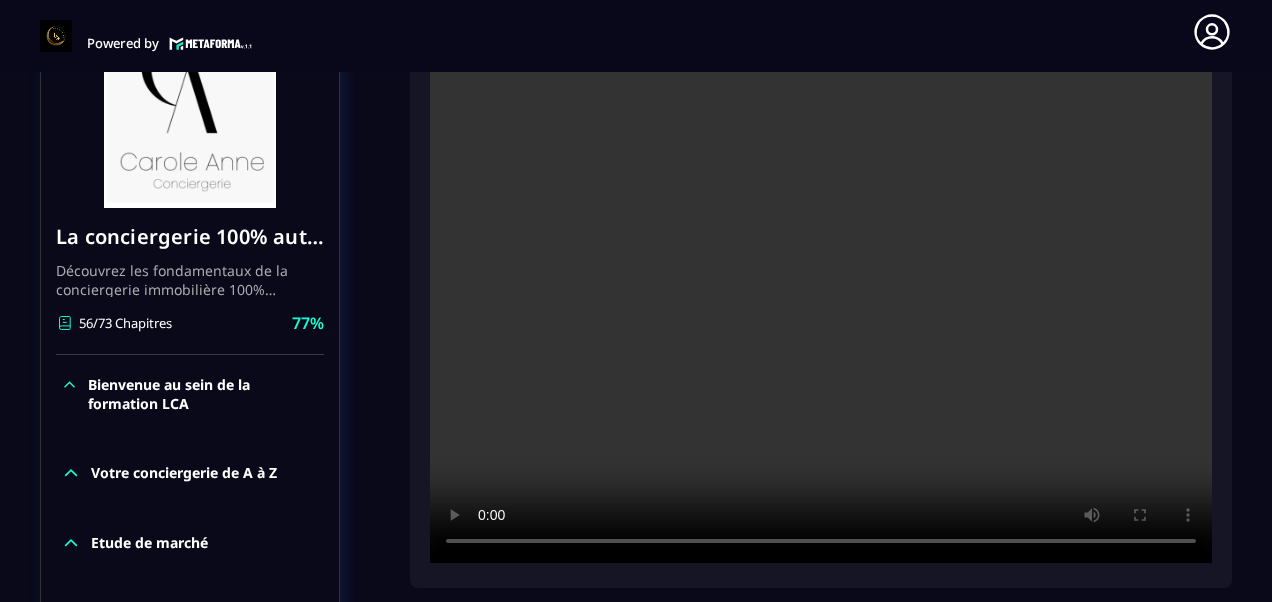 click on "Formations Questions Communauté Événements Formations / La conciergerie 100% automatisée / Les règles à respecter La conciergerie 100% automatisée Découvrez les fondamentaux de la conciergerie immobilière 100% automatisée.
Cette formation est conçue pour vous permettre de lancer et maîtriser votre activité de conciergerie en toute simplicité.
Vous apprendrez :
✅ Les bases essentielles de la conciergerie pour démarrer sereinement.
✅ Les outils incontournables pour gérer vos clients et vos biens de manière efficace.
✅ L'automatisation des tâches répétitives pour gagner un maximum de temps au quotidien.
Objectif : Vous fournir toutes les clés pour créer une activité rentable et automatisée, tout en gardant du temps pour vous. 56/73 Chapitres 77%  Bienvenue au sein de la formation LCA Votre conciergerie de A à Z Etude de marché Création de logo Votre site internet Création du forfait idéal pour les propriétaires Création de votre société Logement haut de gamme 77%" 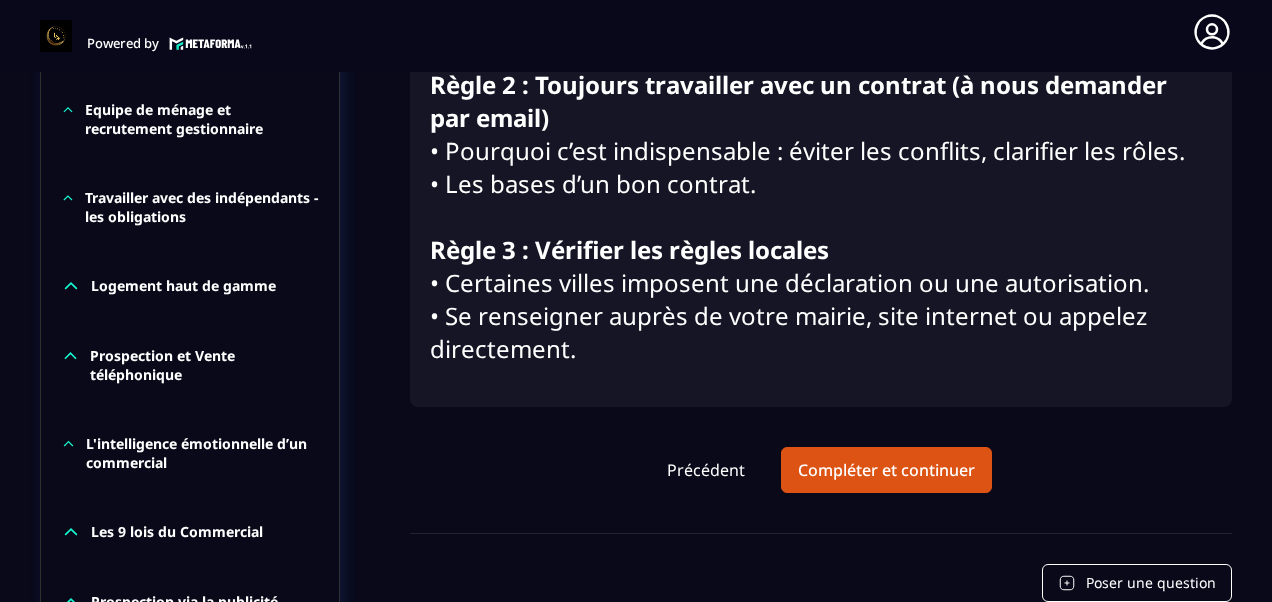 scroll, scrollTop: 1131, scrollLeft: 0, axis: vertical 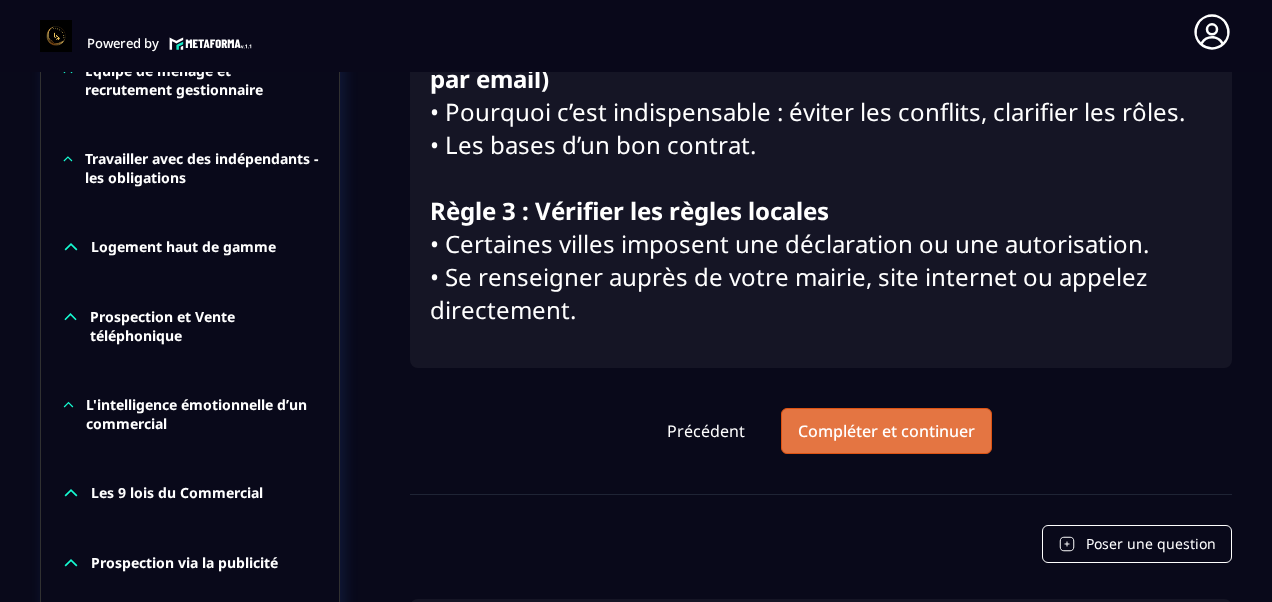 click on "Compléter et continuer" at bounding box center [886, 431] 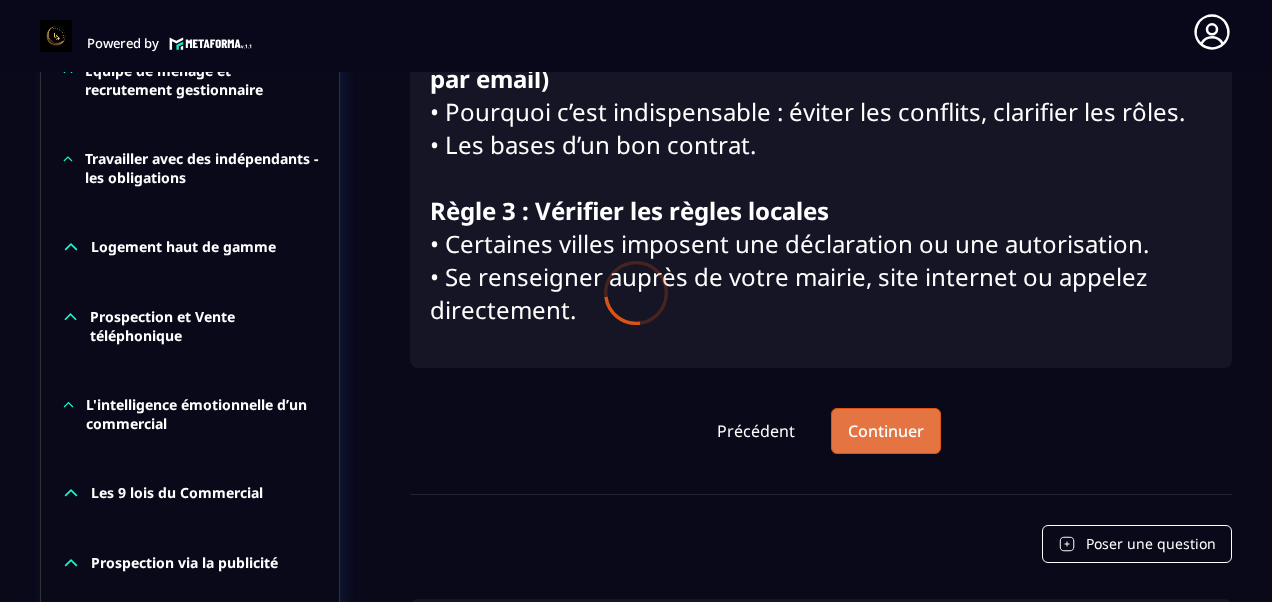 scroll, scrollTop: 0, scrollLeft: 0, axis: both 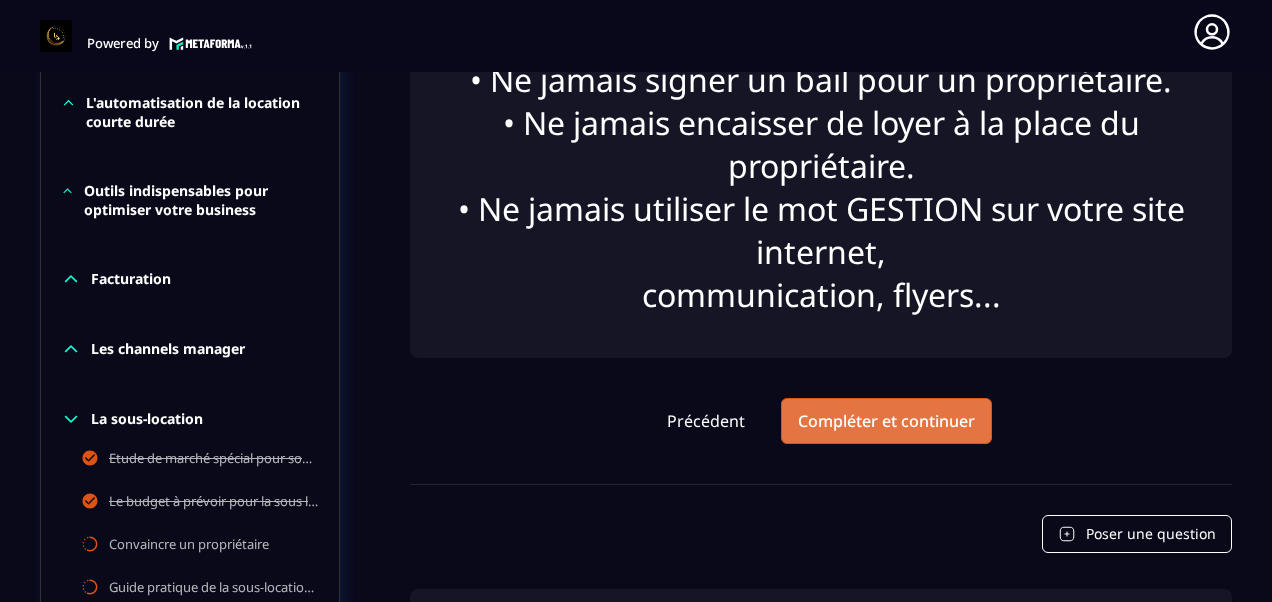 click on "Compléter et continuer" at bounding box center (886, 421) 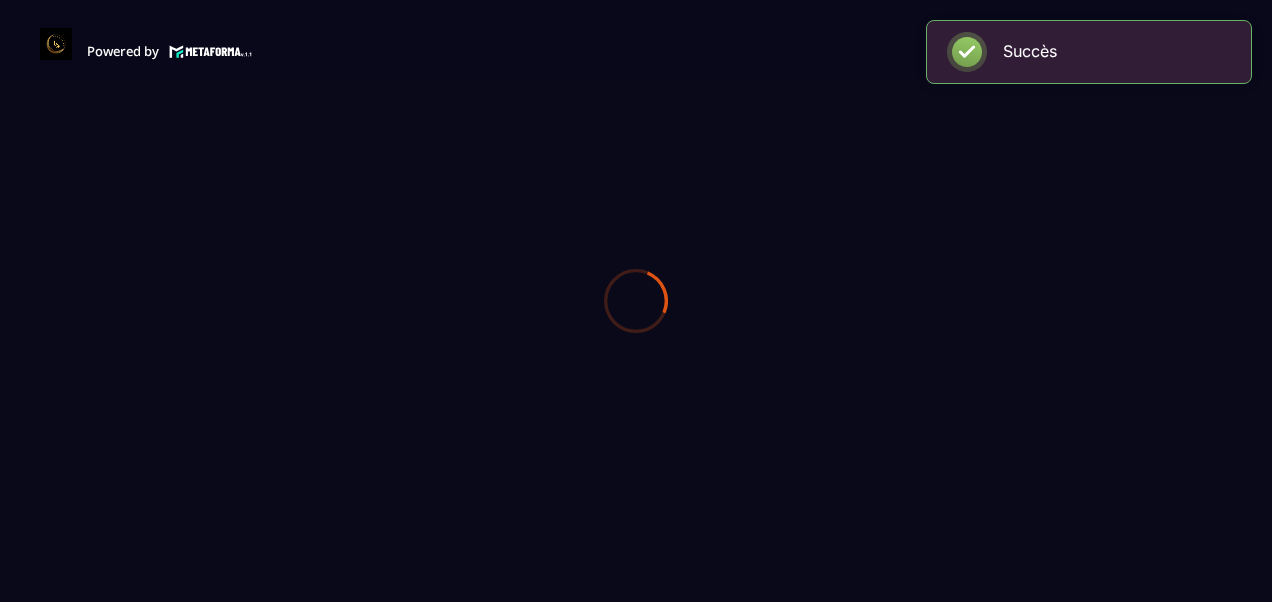 scroll, scrollTop: 0, scrollLeft: 0, axis: both 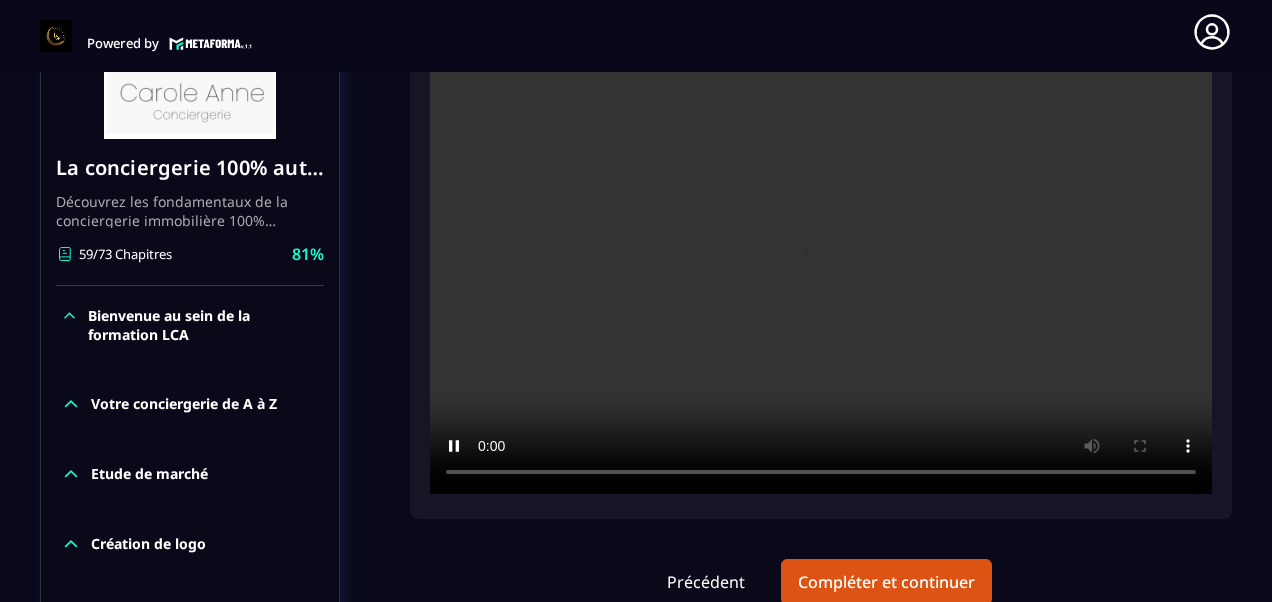 type 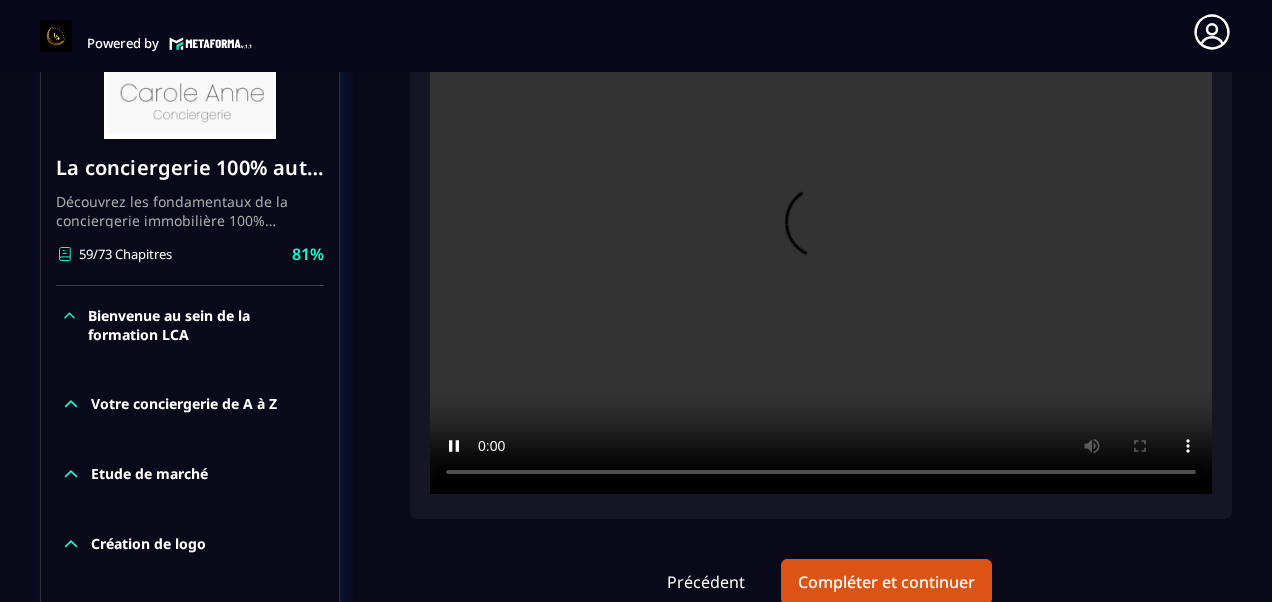 click on "Formations Questions Communauté Événements Formations / La conciergerie 100% automatisée / Para Hotellerie et TVA La conciergerie 100% automatisée Découvrez les fondamentaux de la conciergerie immobilière 100% automatisée.
Cette formation est conçue pour vous permettre de lancer et maîtriser votre activité de conciergerie en toute simplicité.
Vous apprendrez :
✅ Les bases essentielles de la conciergerie pour démarrer sereinement.
✅ Les outils incontournables pour gérer vos clients et vos biens de manière efficace.
✅ L'automatisation des tâches répétitives pour gagner un maximum de temps au quotidien.
Objectif : Vous fournir toutes les clés pour créer une activité rentable et automatisée, tout en gardant du temps pour vous. 59/73 Chapitres 81%  Bienvenue au sein de la formation LCA Votre conciergerie de A à Z Etude de marché Création de logo Votre site internet Création du forfait idéal pour les propriétaires Création de votre société Logement haut de gamme 81%" 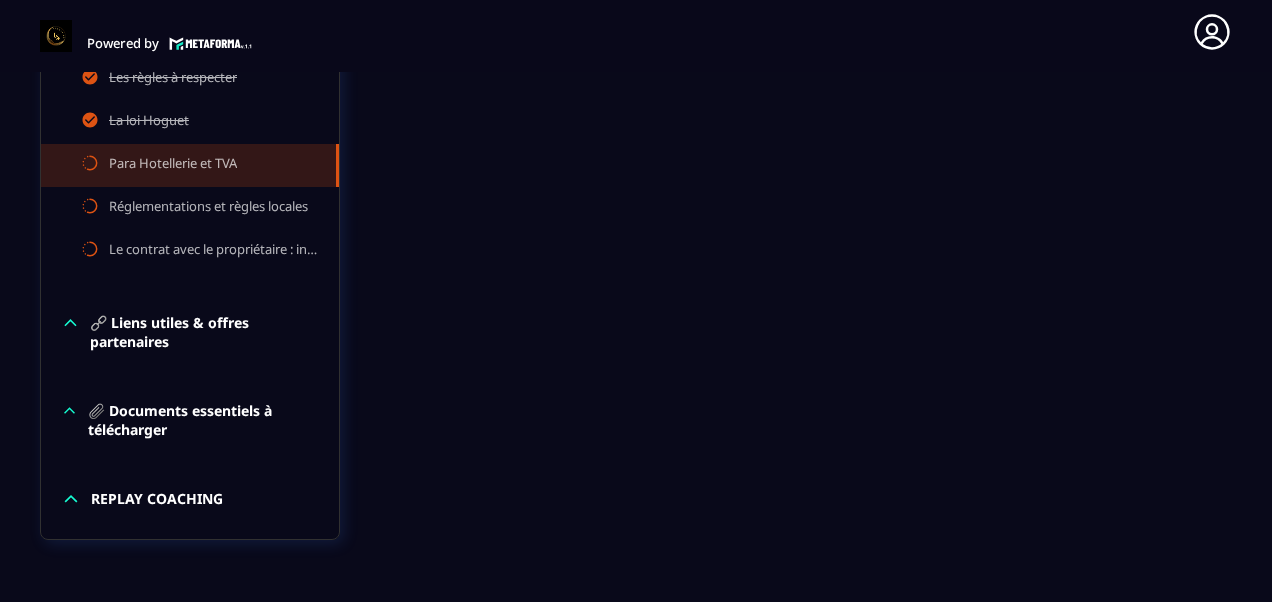 scroll, scrollTop: 2804, scrollLeft: 0, axis: vertical 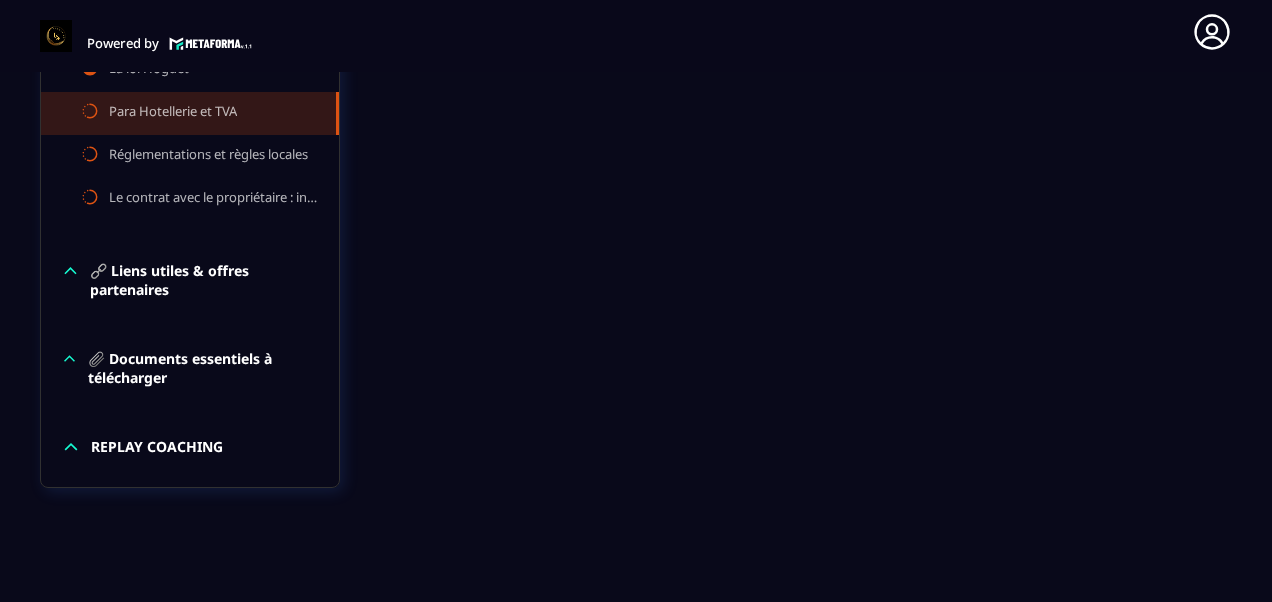 click on "🔗 Liens utiles & offres partenaires" at bounding box center [204, 280] 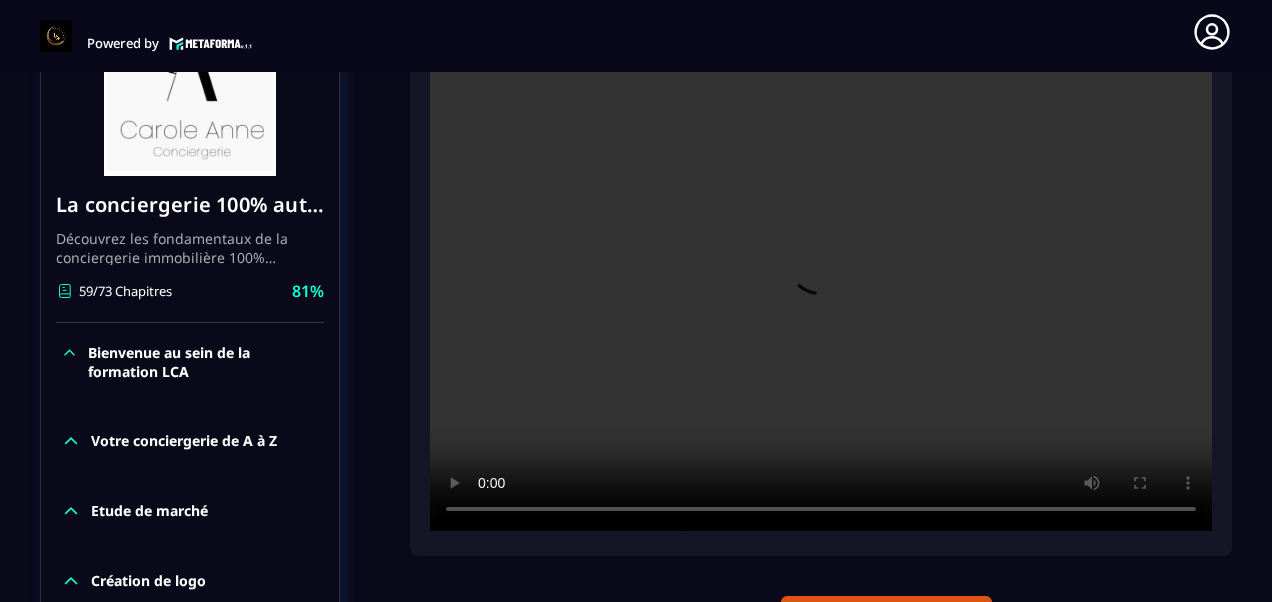 scroll, scrollTop: 320, scrollLeft: 0, axis: vertical 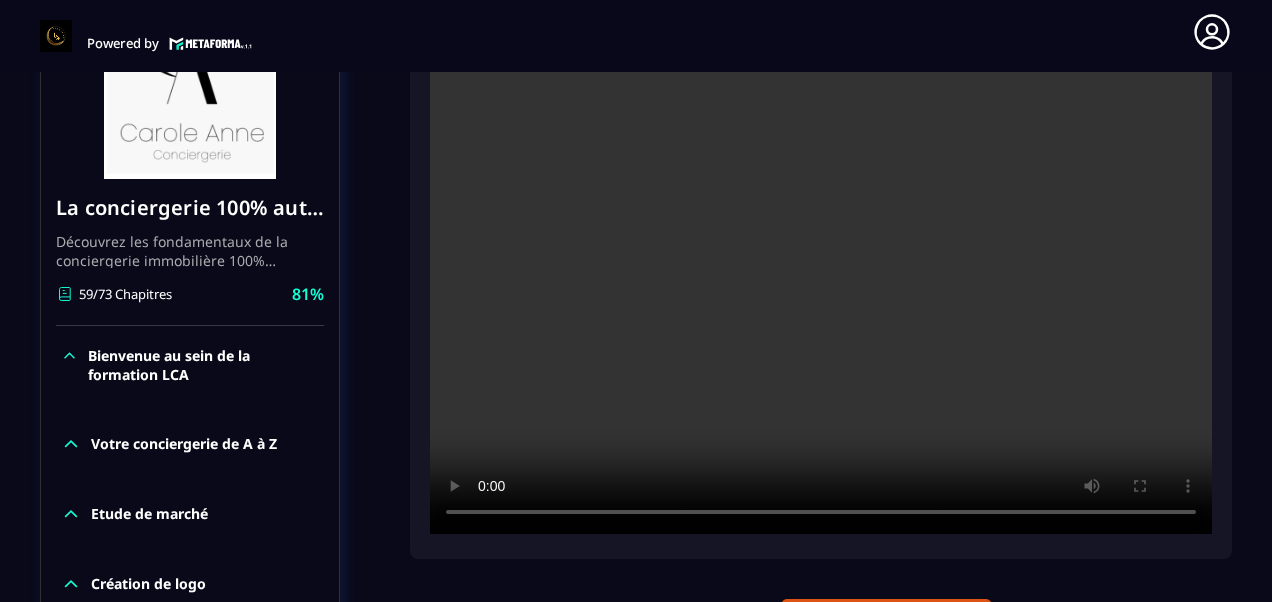 click on "Formations Questions Communauté Événements Formations / La conciergerie 100% automatisée / Para Hotellerie et TVA La conciergerie 100% automatisée Découvrez les fondamentaux de la conciergerie immobilière 100% automatisée.
Cette formation est conçue pour vous permettre de lancer et maîtriser votre activité de conciergerie en toute simplicité.
Vous apprendrez :
✅ Les bases essentielles de la conciergerie pour démarrer sereinement.
✅ Les outils incontournables pour gérer vos clients et vos biens de manière efficace.
✅ L'automatisation des tâches répétitives pour gagner un maximum de temps au quotidien.
Objectif : Vous fournir toutes les clés pour créer une activité rentable et automatisée, tout en gardant du temps pour vous. 59/73 Chapitres 81%  Bienvenue au sein de la formation LCA Votre conciergerie de A à Z Etude de marché Création de logo Votre site internet Création du forfait idéal pour les propriétaires Création de votre société Logement haut de gamme 81%" 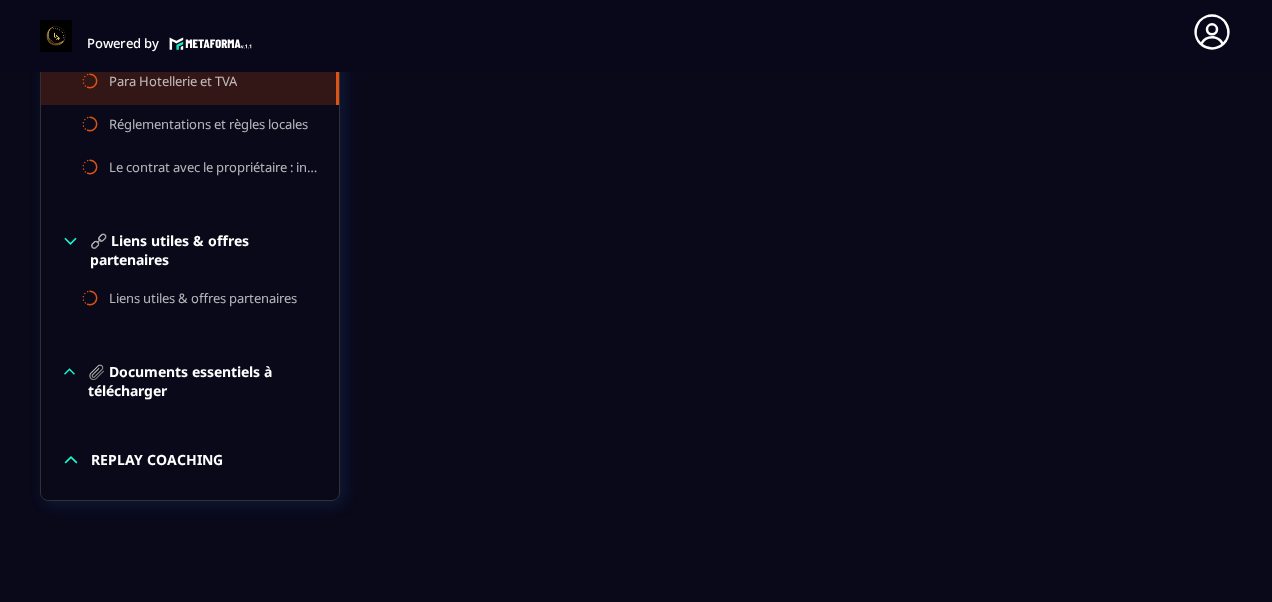 scroll, scrollTop: 2846, scrollLeft: 0, axis: vertical 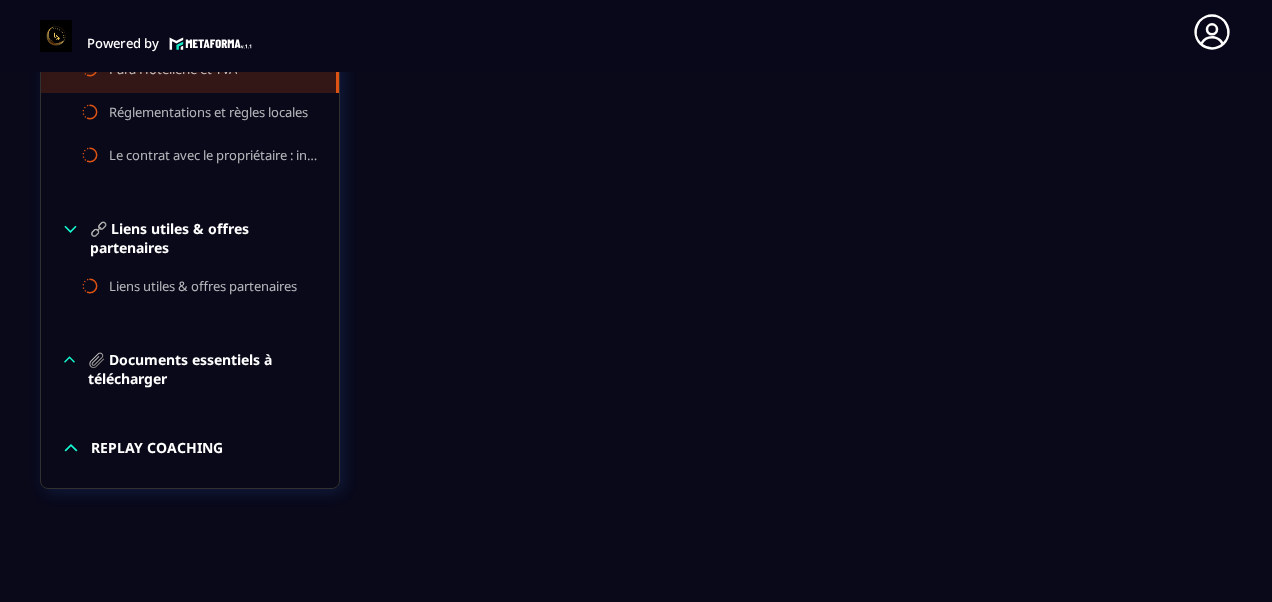 click on "REPLAY COACHING" at bounding box center [157, 448] 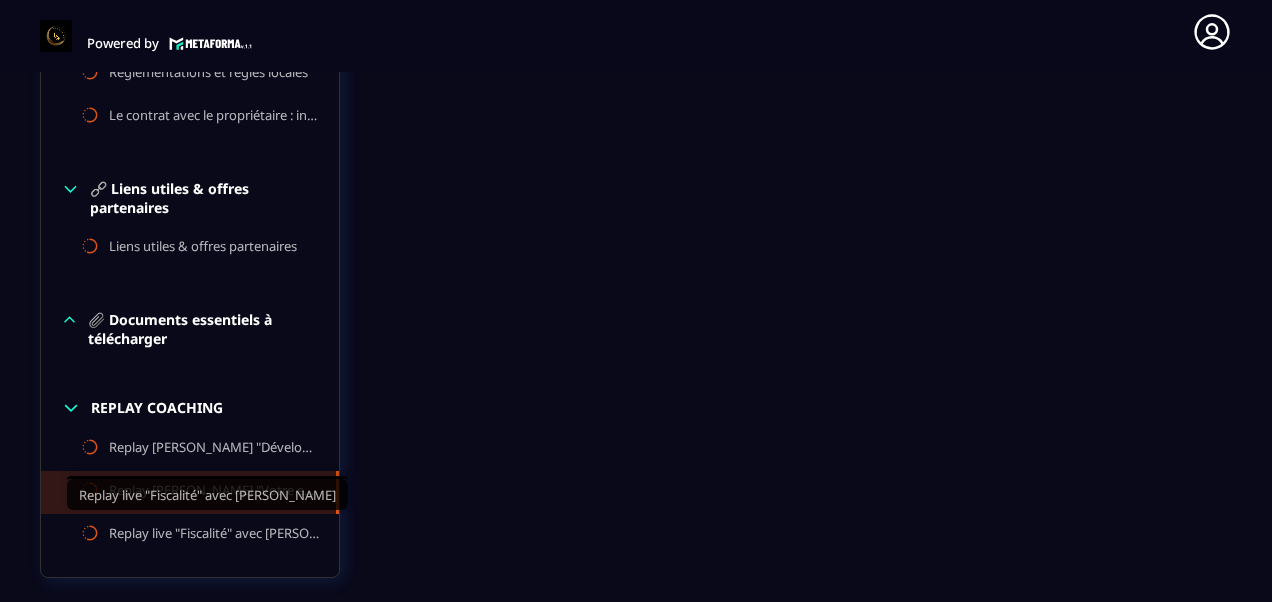 scroll, scrollTop: 2926, scrollLeft: 0, axis: vertical 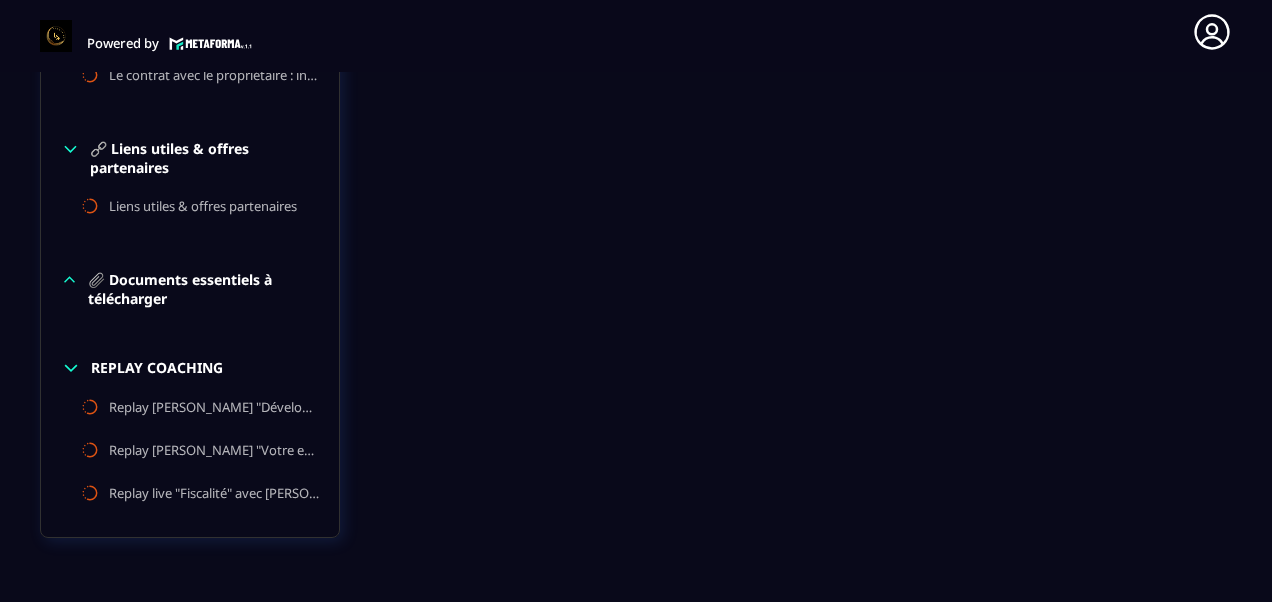 click on "📎 Documents essentiels à télécharger" at bounding box center (203, 289) 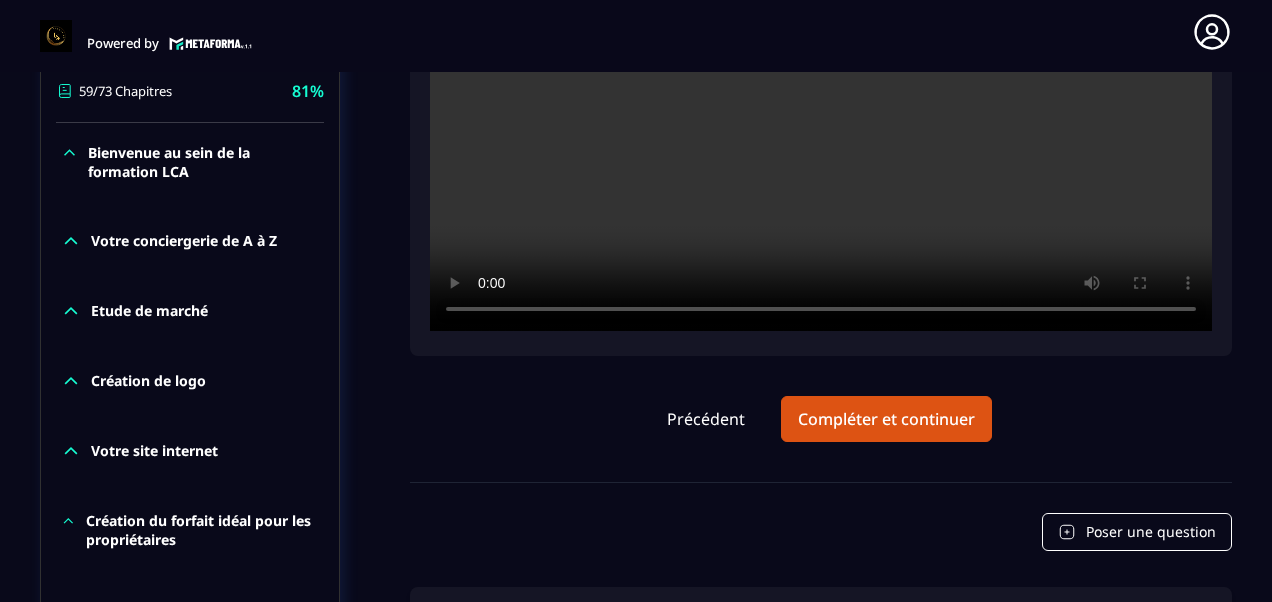 scroll, scrollTop: 526, scrollLeft: 0, axis: vertical 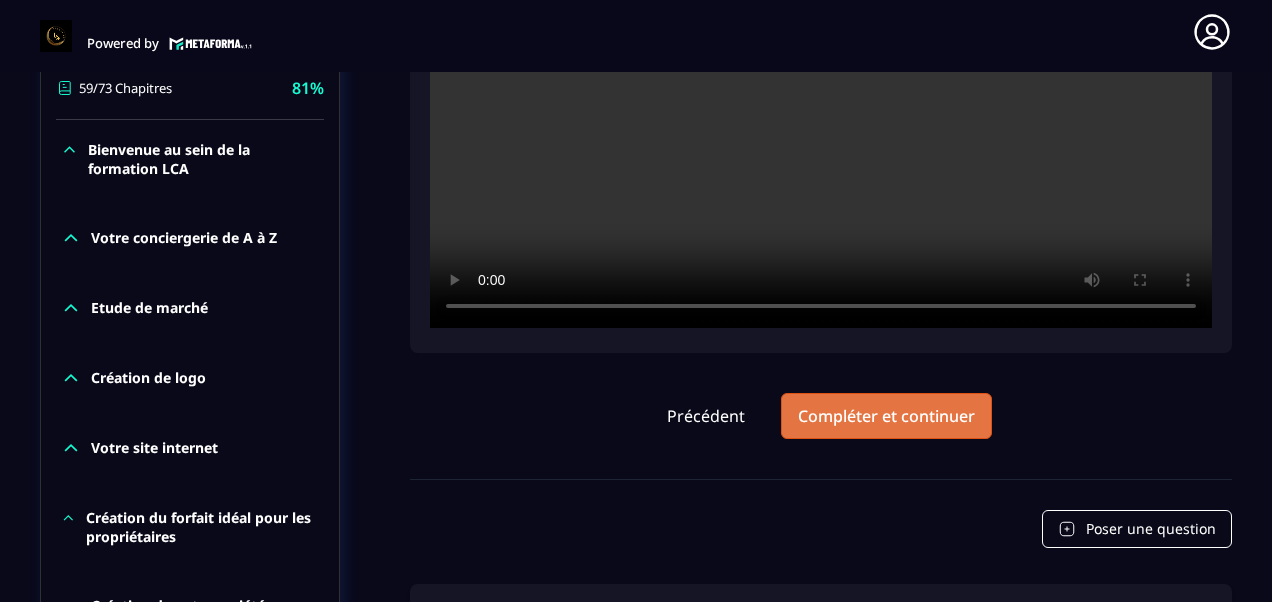 click on "Compléter et continuer" at bounding box center [886, 416] 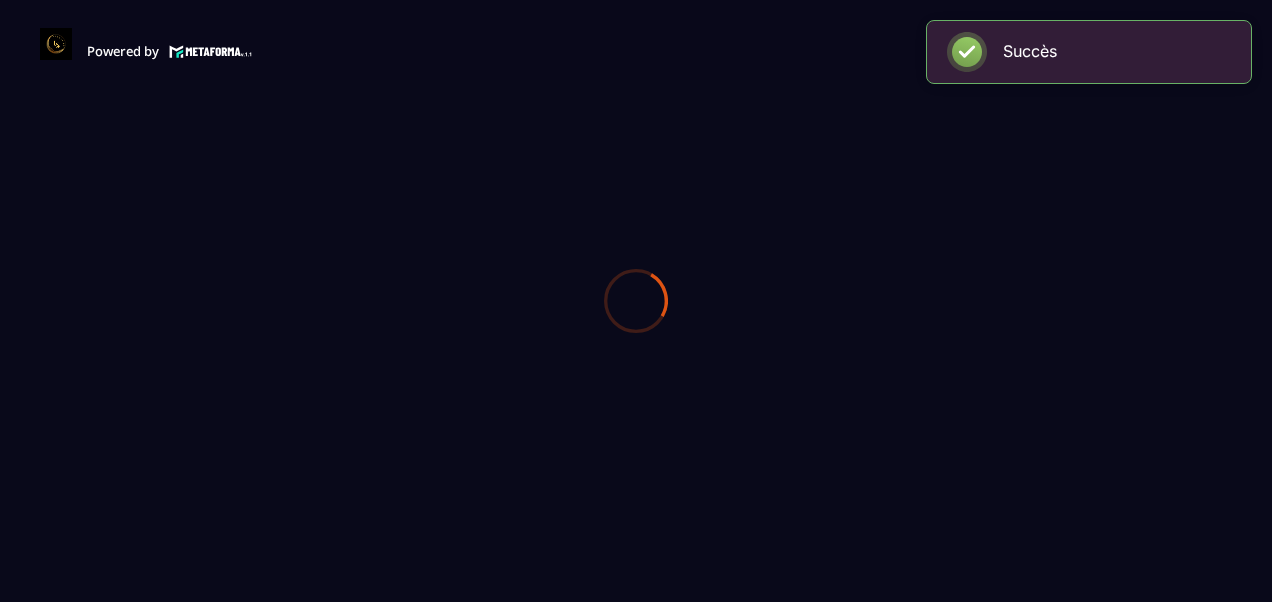 scroll, scrollTop: 0, scrollLeft: 0, axis: both 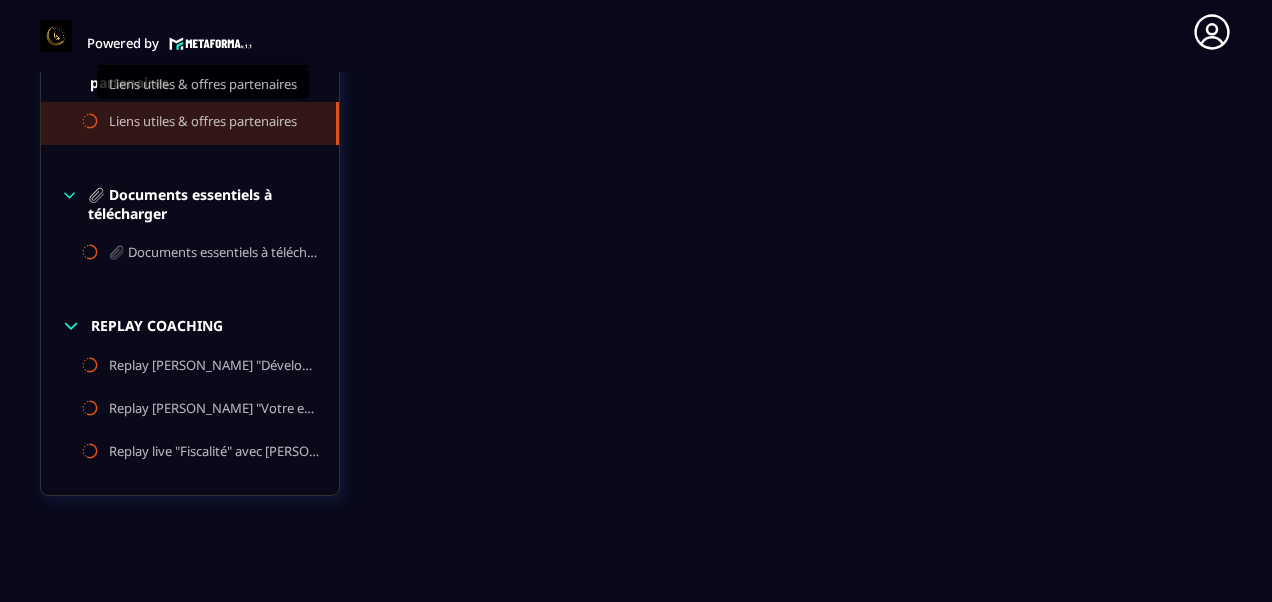 click on "Liens utiles & offres partenaires" at bounding box center [203, 123] 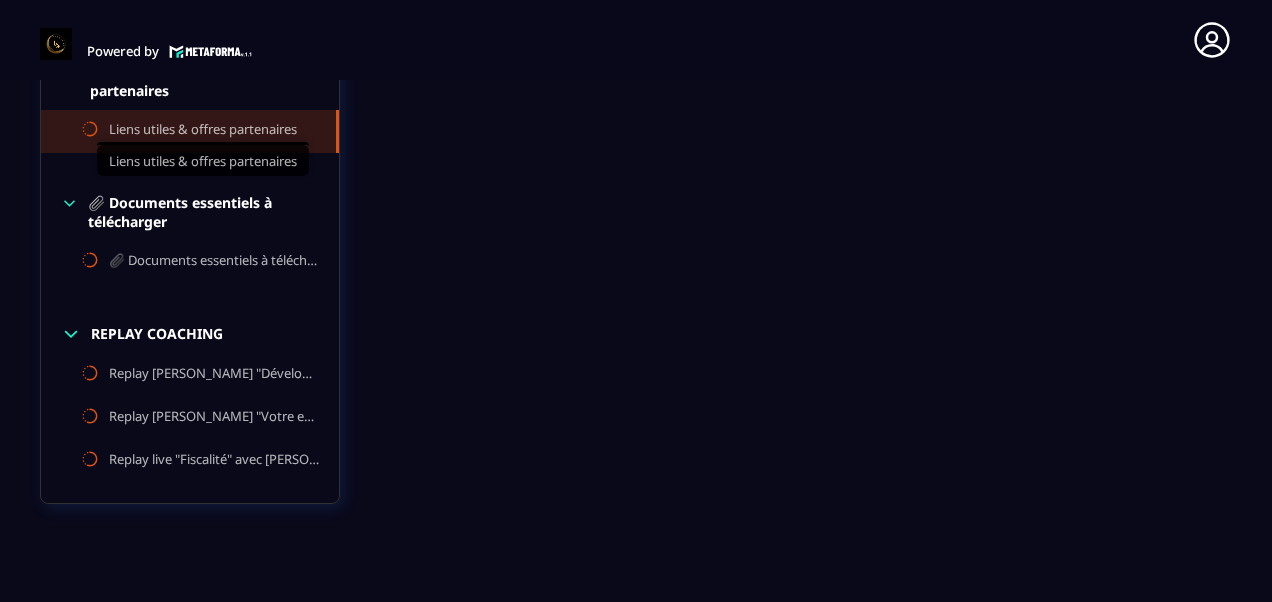 scroll, scrollTop: 2364, scrollLeft: 0, axis: vertical 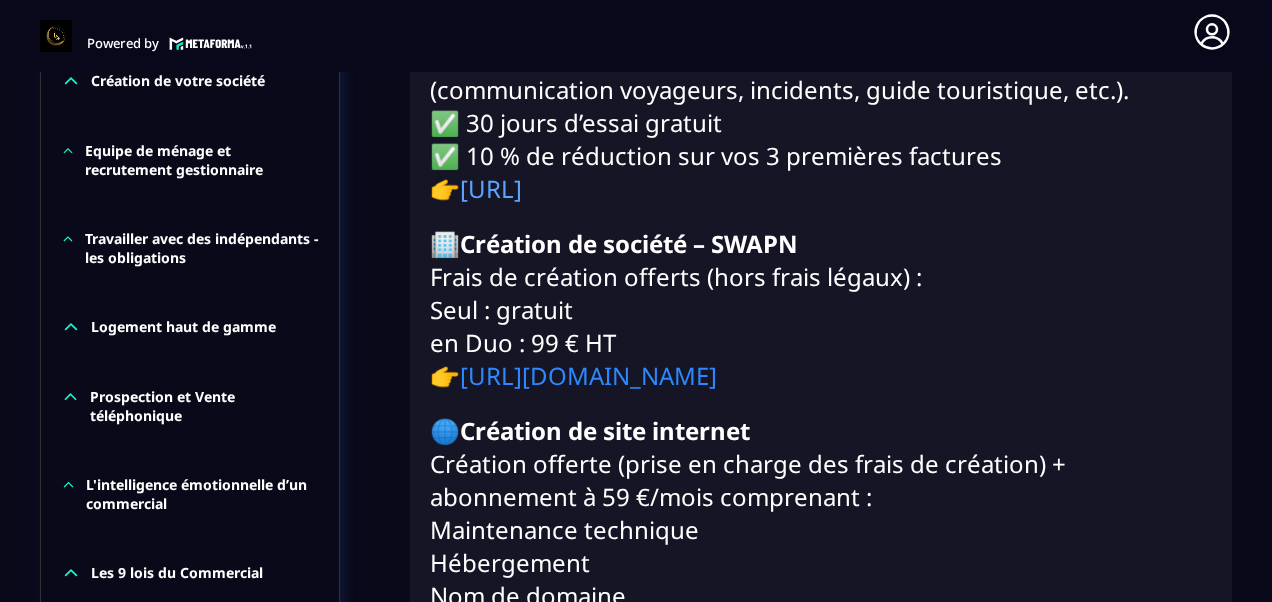 click on "[URL][DOMAIN_NAME]" at bounding box center [588, 375] 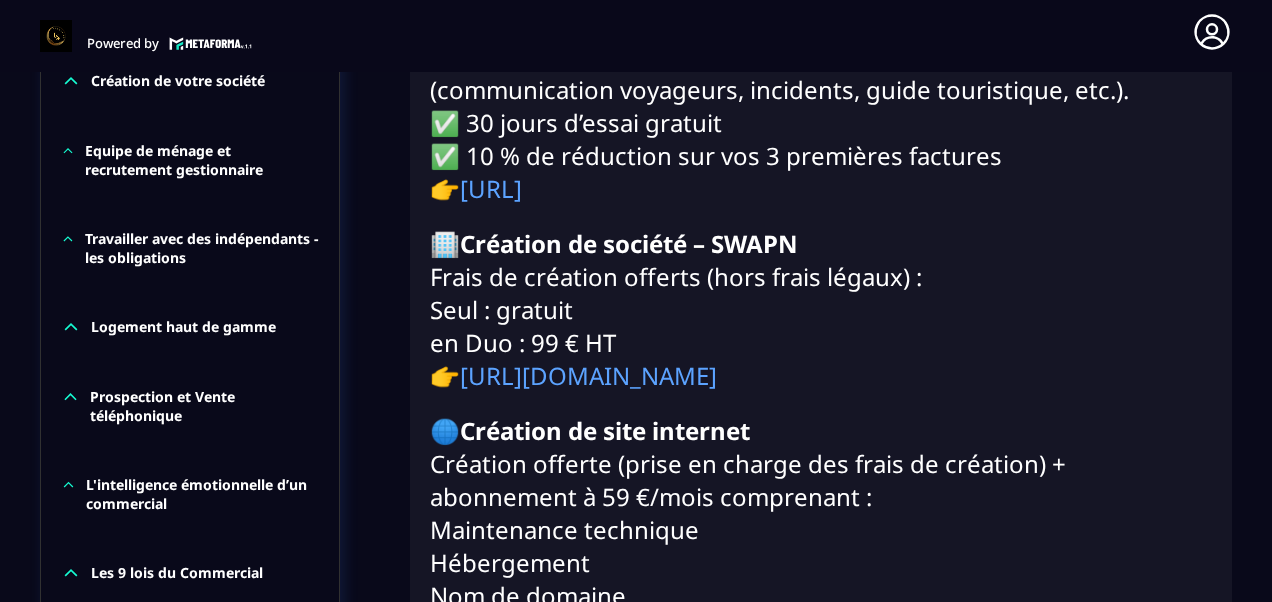 click on "Formations Questions Communauté Événements Formations / La conciergerie 100% automatisée / Liens utiles & offres partenaires La conciergerie 100% automatisée Découvrez les fondamentaux de la conciergerie immobilière 100% automatisée.
Cette formation est conçue pour vous permettre de lancer et maîtriser votre activité de conciergerie en toute simplicité.
Vous apprendrez :
✅ Les bases essentielles de la conciergerie pour démarrer sereinement.
✅ Les outils incontournables pour gérer vos clients et vos biens de manière efficace.
✅ L'automatisation des tâches répétitives pour gagner un maximum de temps au quotidien.
Objectif : Vous fournir toutes les clés pour créer une activité rentable et automatisée, tout en gardant du temps pour vous. 60/73 Chapitres 82%  Bienvenue au sein de la formation LCA Votre conciergerie de A à Z Etude de marché Création de logo Votre site internet Création du forfait idéal pour les propriétaires Création de votre société Facturation 82%  1" 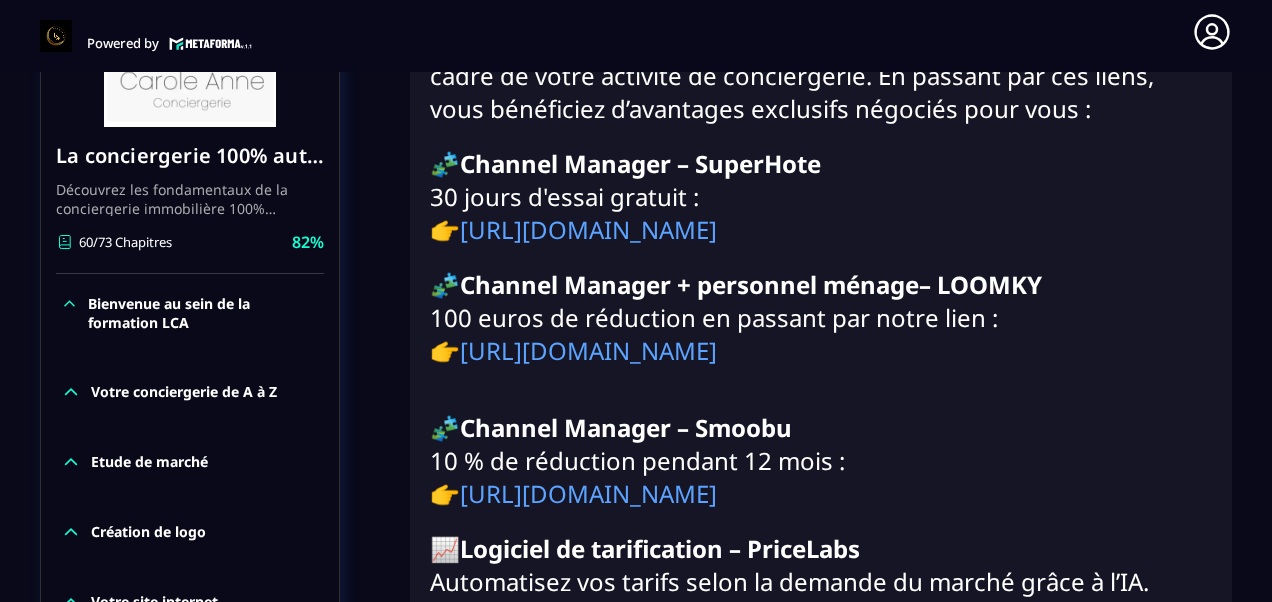 scroll, scrollTop: 411, scrollLeft: 0, axis: vertical 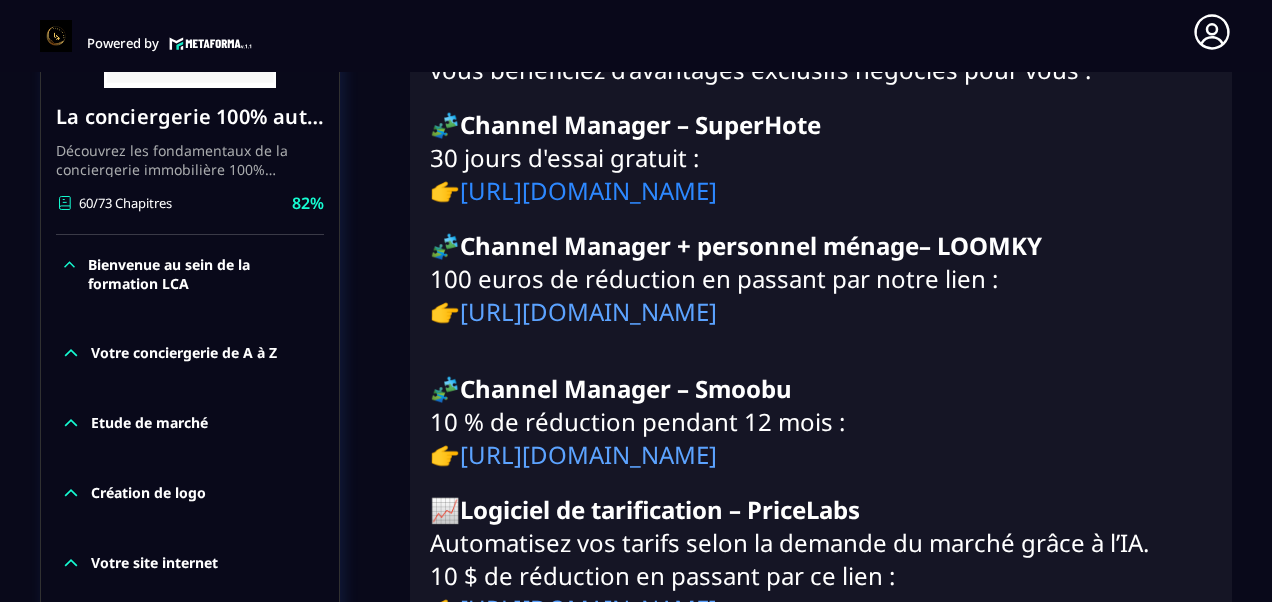 click on "[URL][DOMAIN_NAME]" at bounding box center [588, 190] 